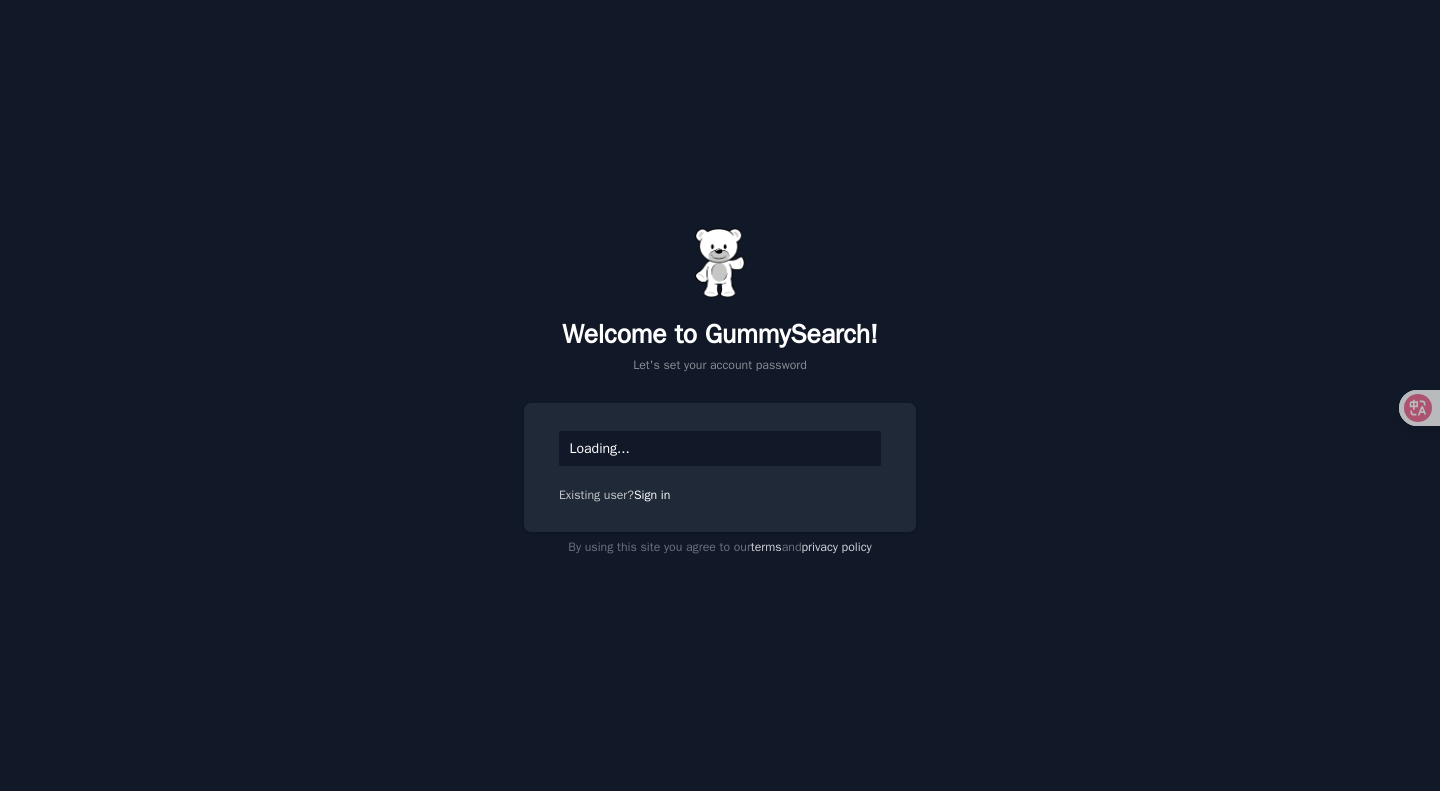 scroll, scrollTop: 0, scrollLeft: 0, axis: both 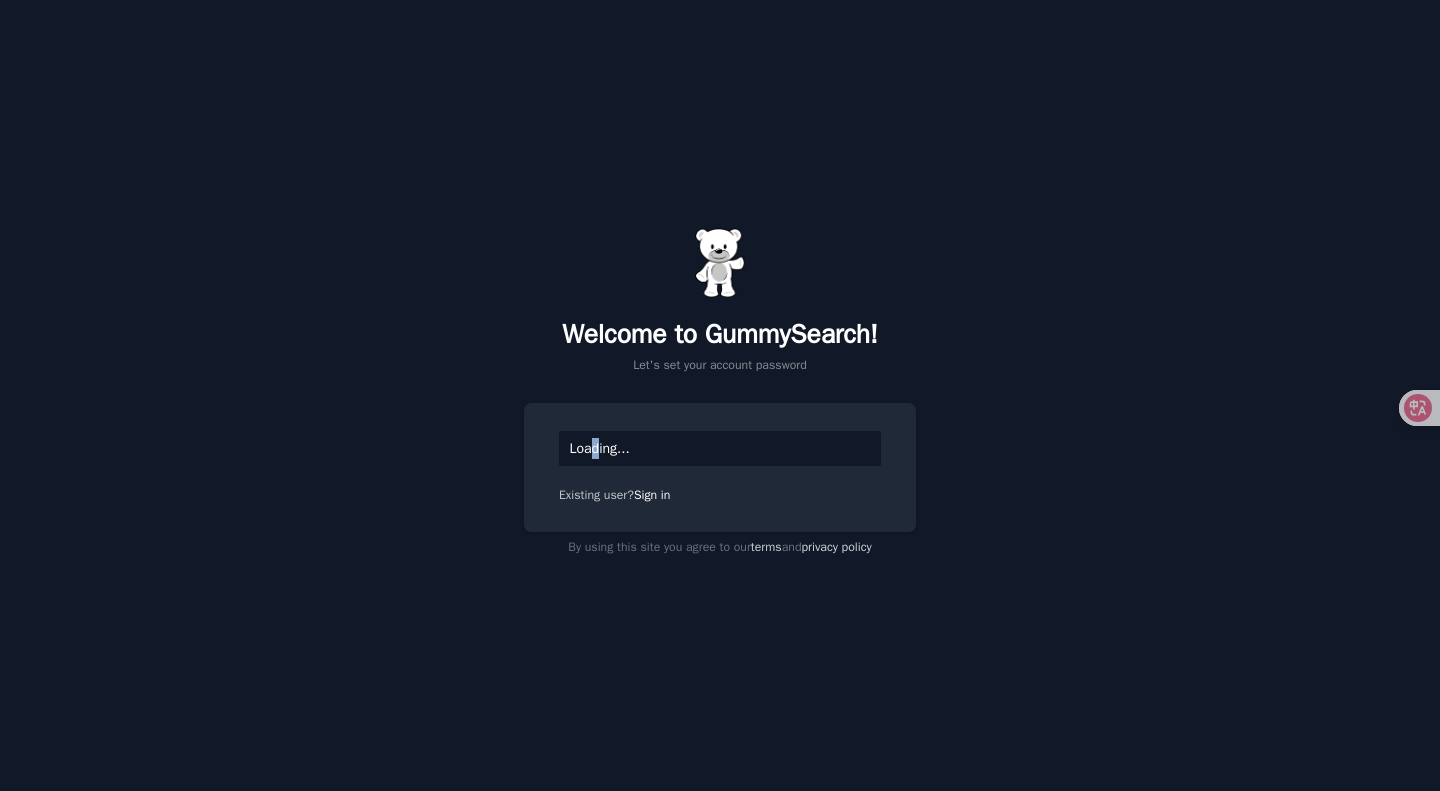 click on "Loading..." 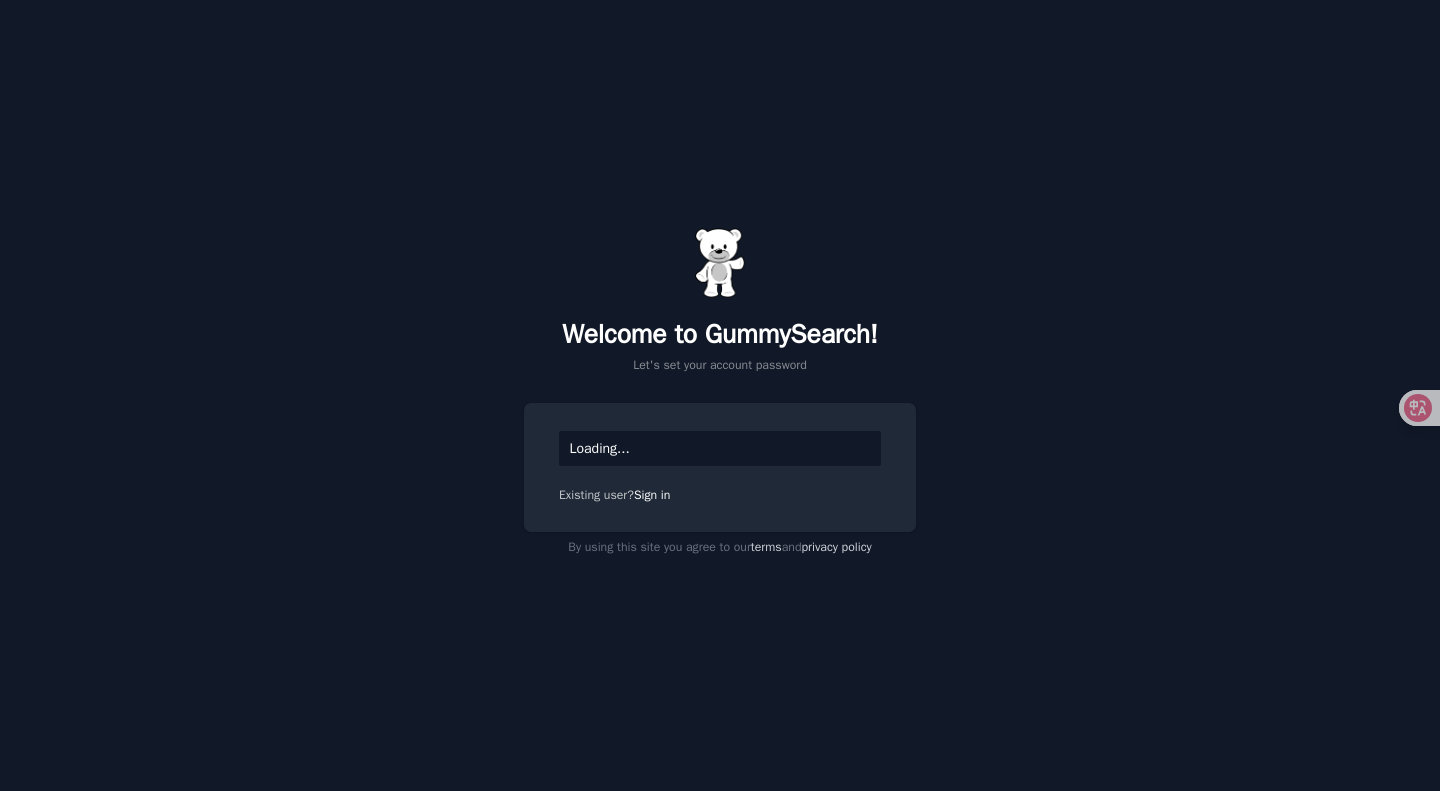 click on "Welcome to GummySearch! Let's set your account password Loading... Existing user?  Sign in By using this site you agree to our  terms  and  privacy policy" at bounding box center [720, 395] 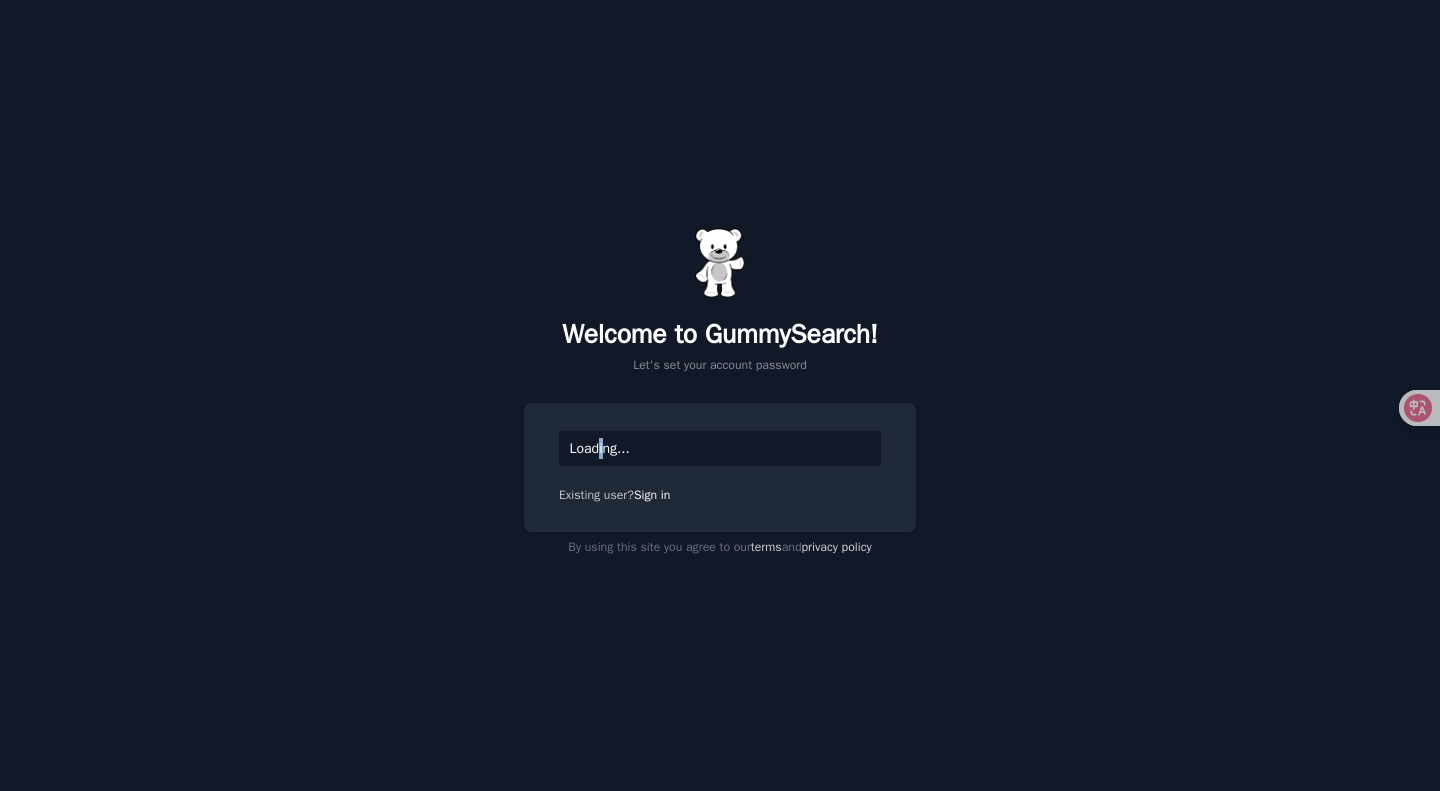 click on "Loading..." 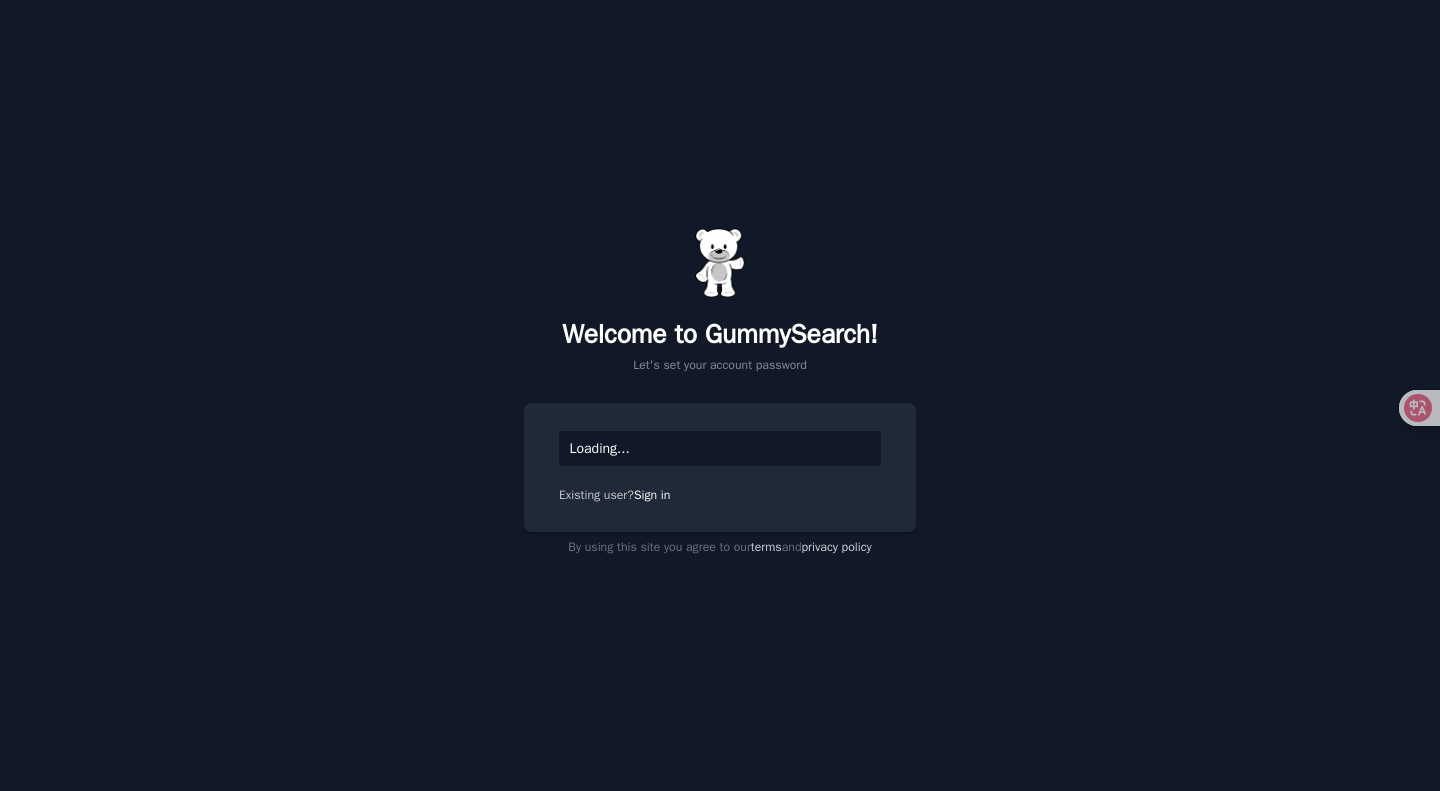 click on "Loading..." 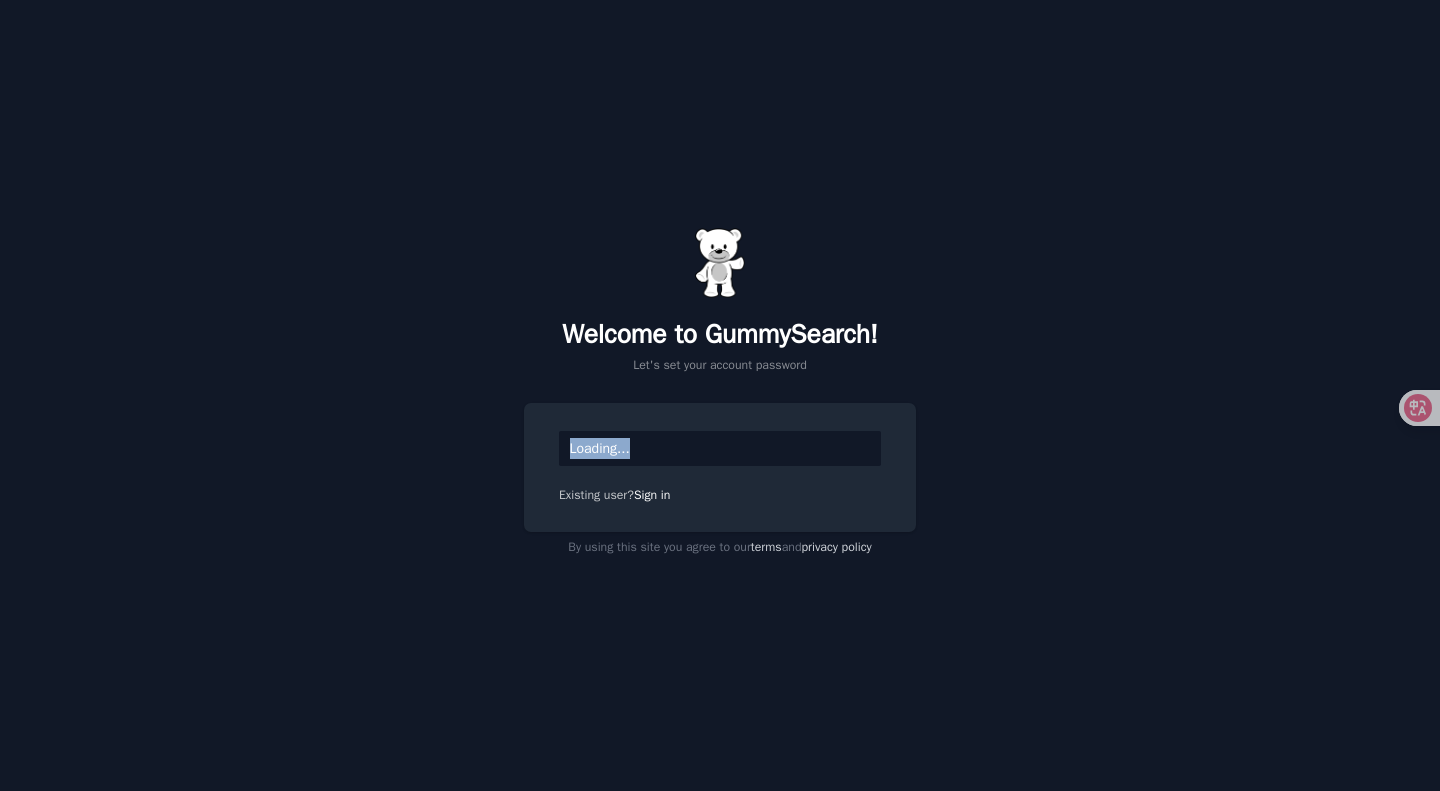 drag, startPoint x: 636, startPoint y: 449, endPoint x: 167, endPoint y: 389, distance: 472.8224 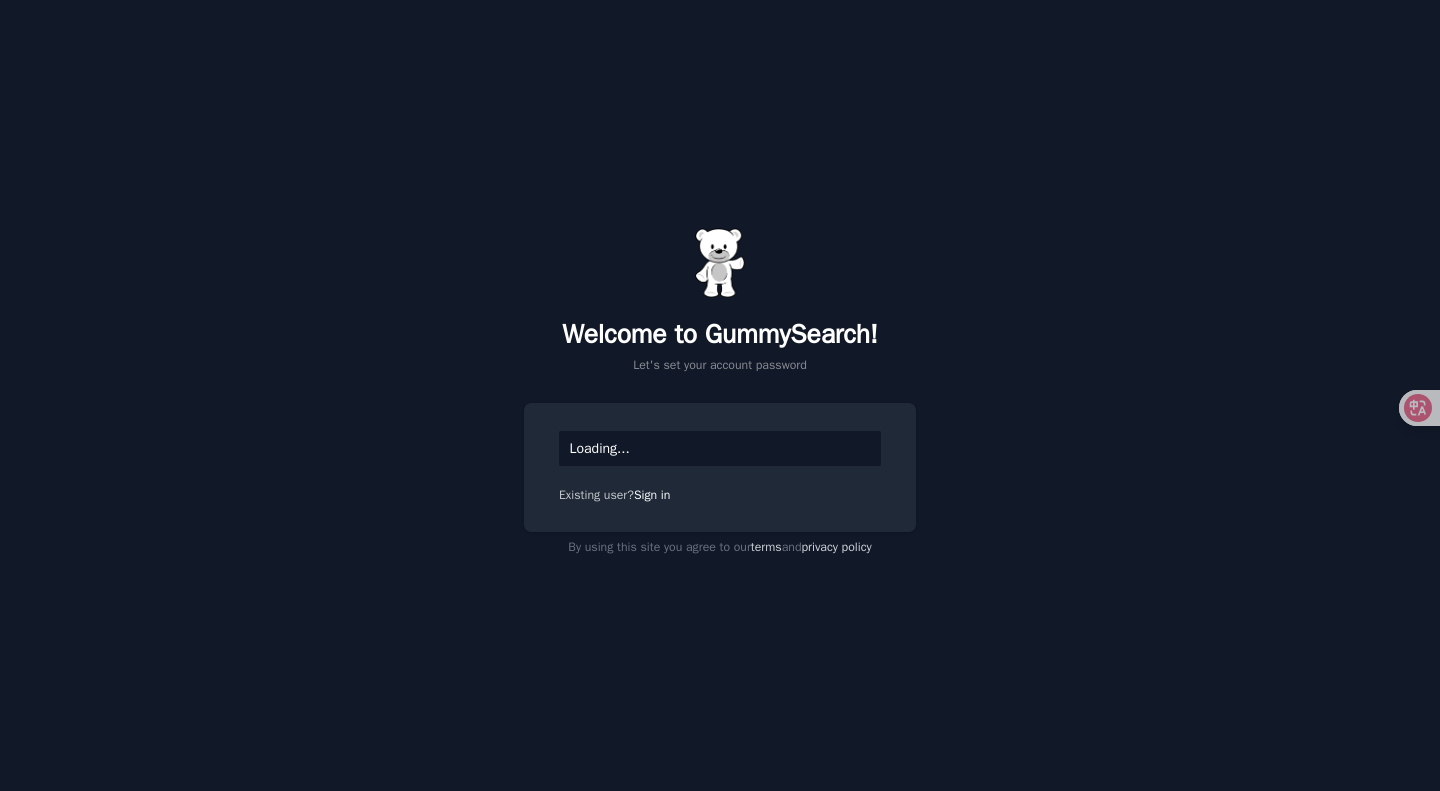 click on "Welcome to GummySearch! Let's set your account password Loading... Existing user?  Sign in By using this site you agree to our  terms  and  privacy policy" at bounding box center (720, 395) 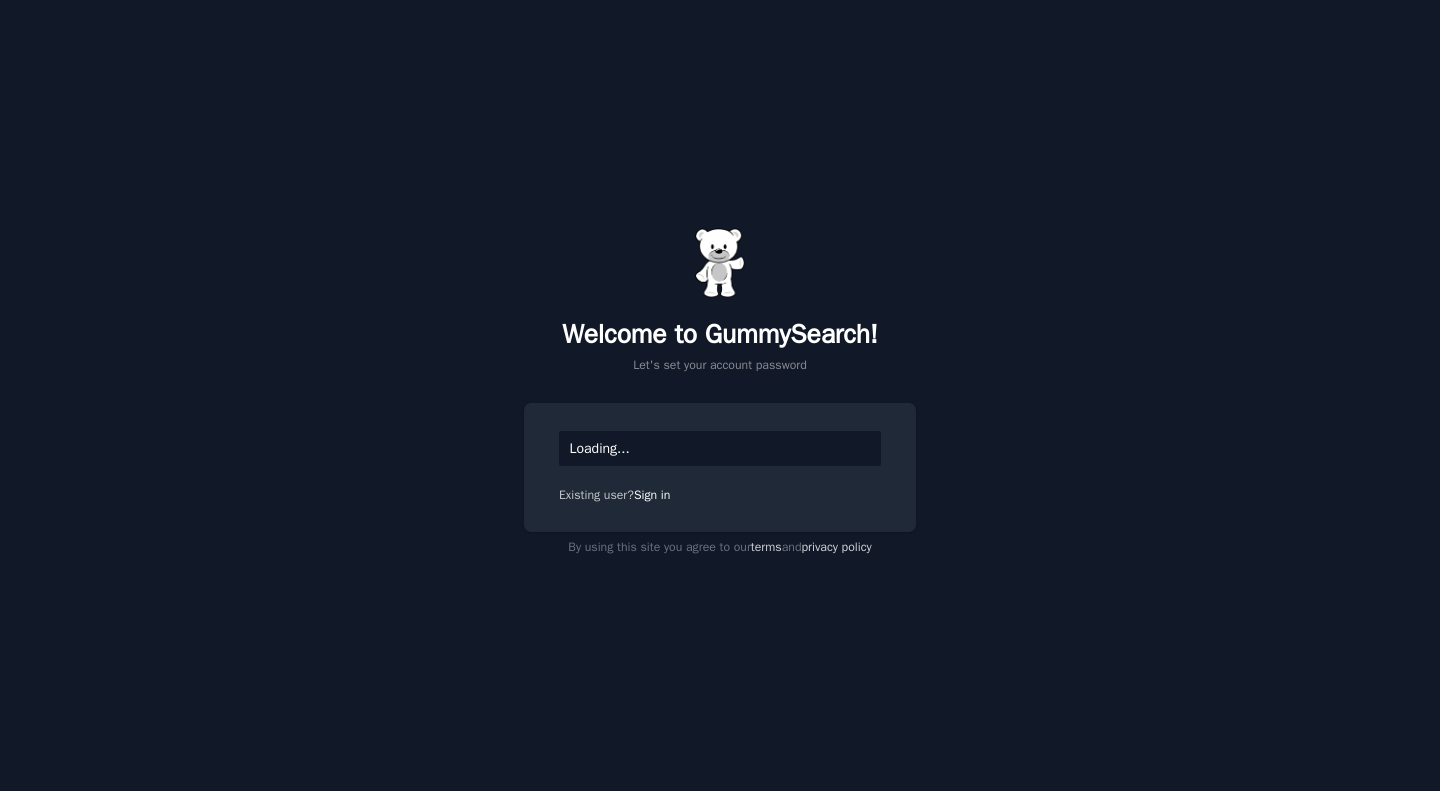 scroll, scrollTop: 0, scrollLeft: 0, axis: both 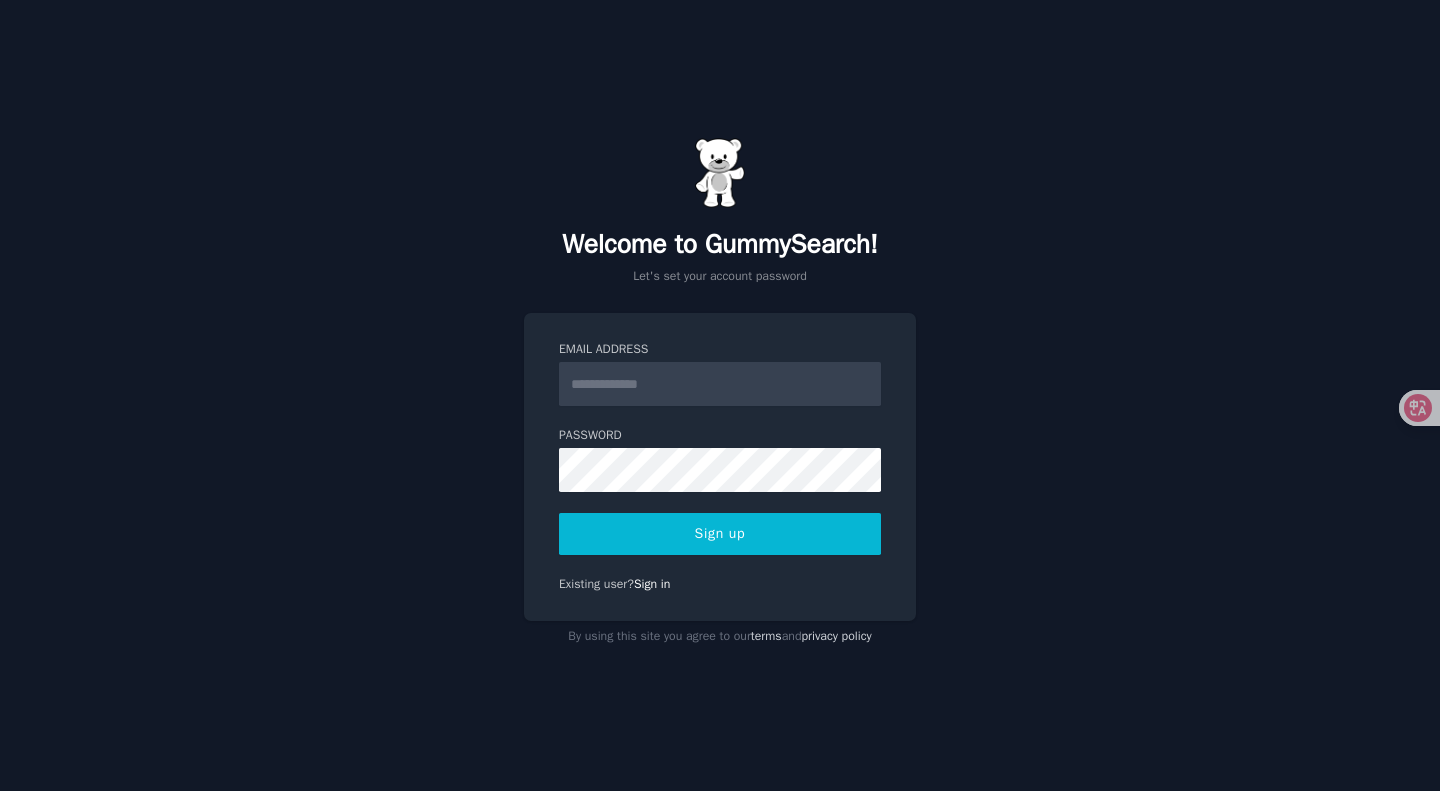 click on "Email Address" at bounding box center [720, 384] 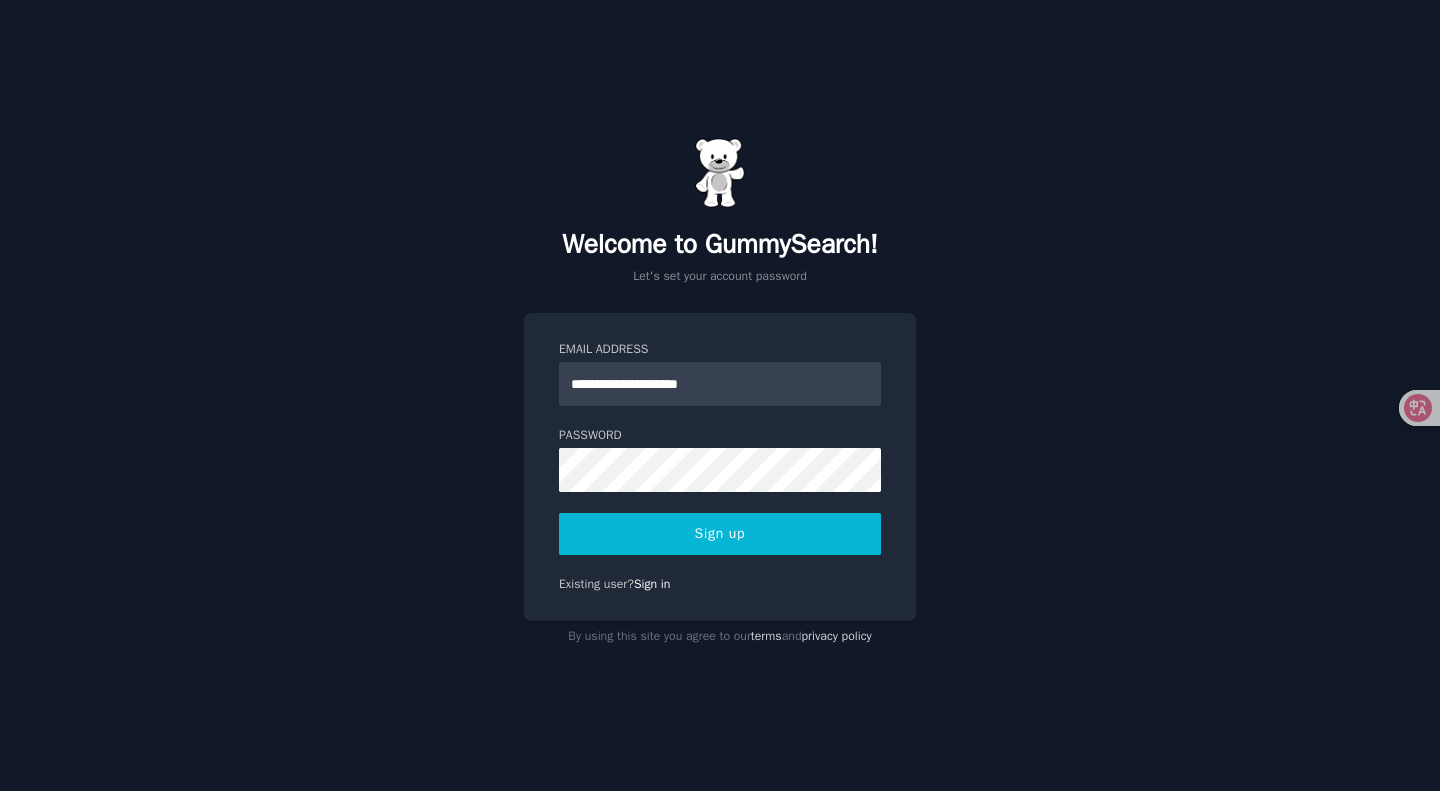 click on "Sign up" at bounding box center [720, 534] 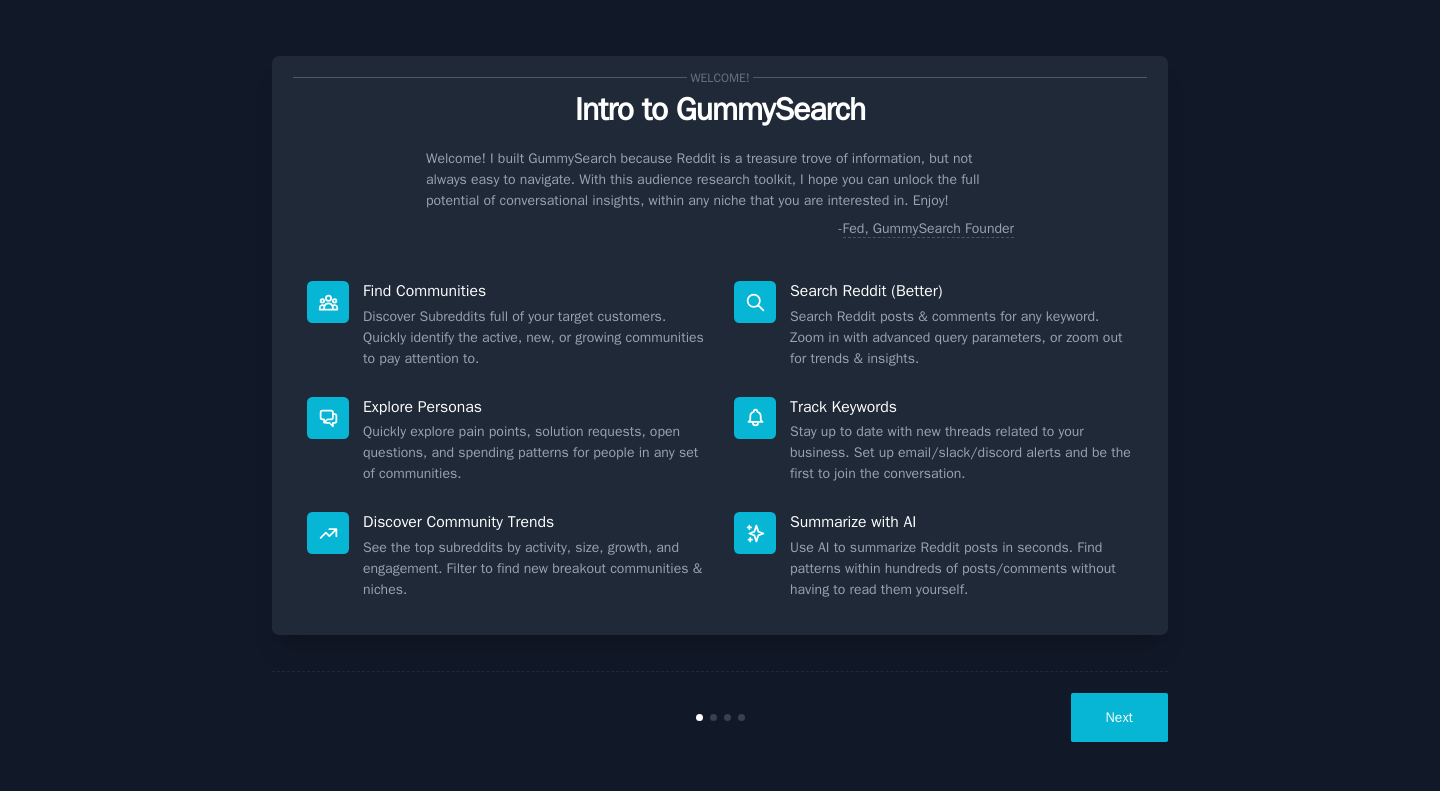 scroll, scrollTop: 0, scrollLeft: 0, axis: both 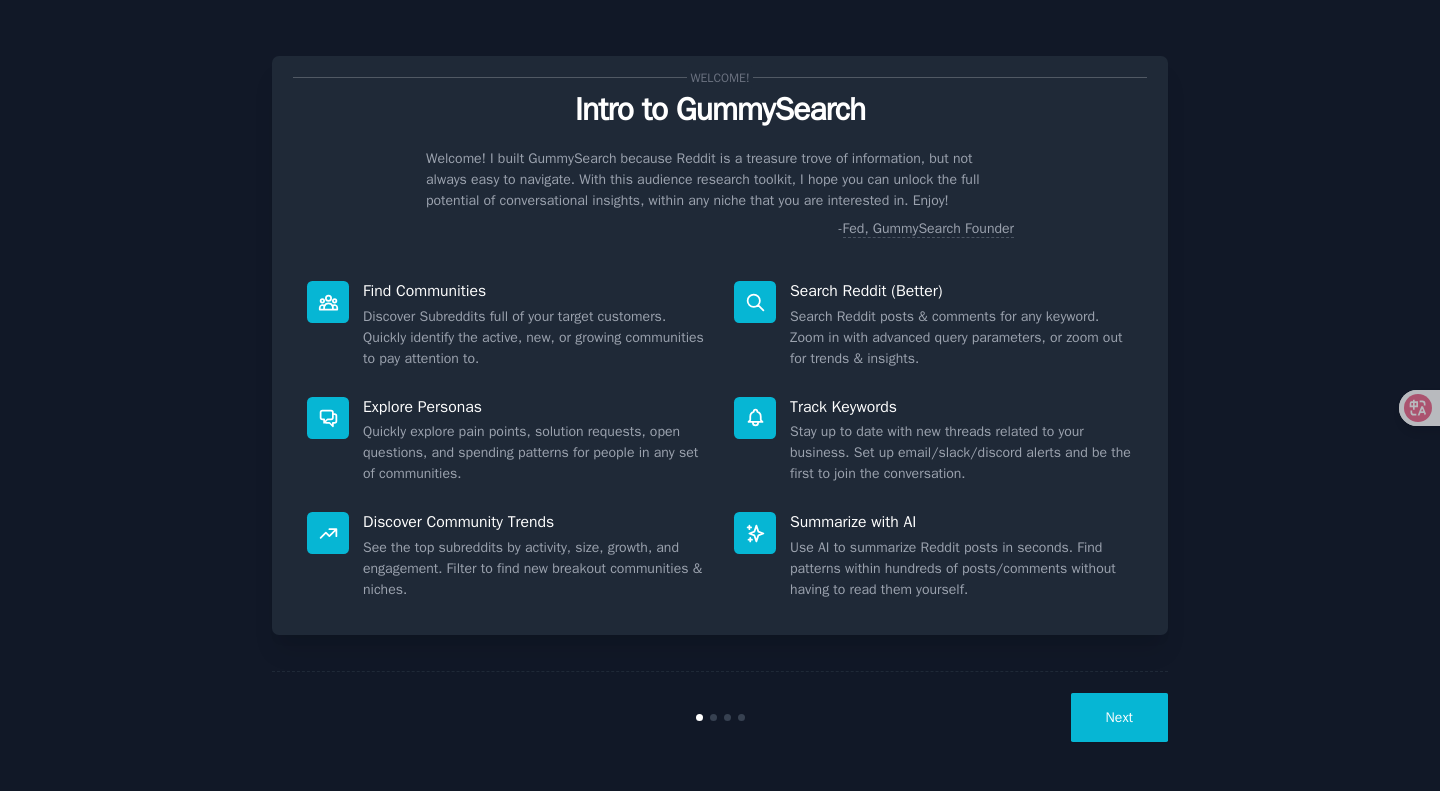 click on "Next" at bounding box center (1119, 717) 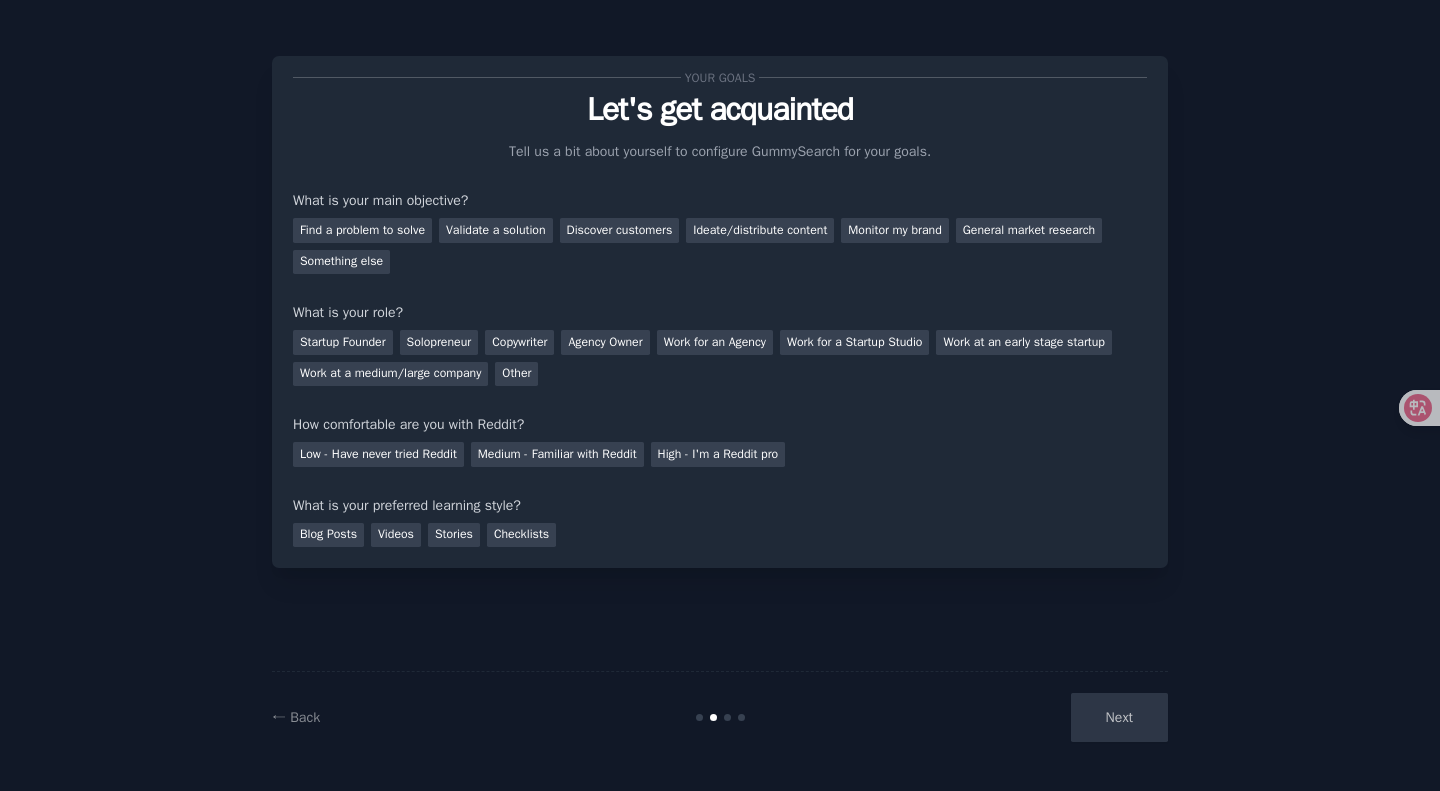 click on "Next" at bounding box center (1018, 717) 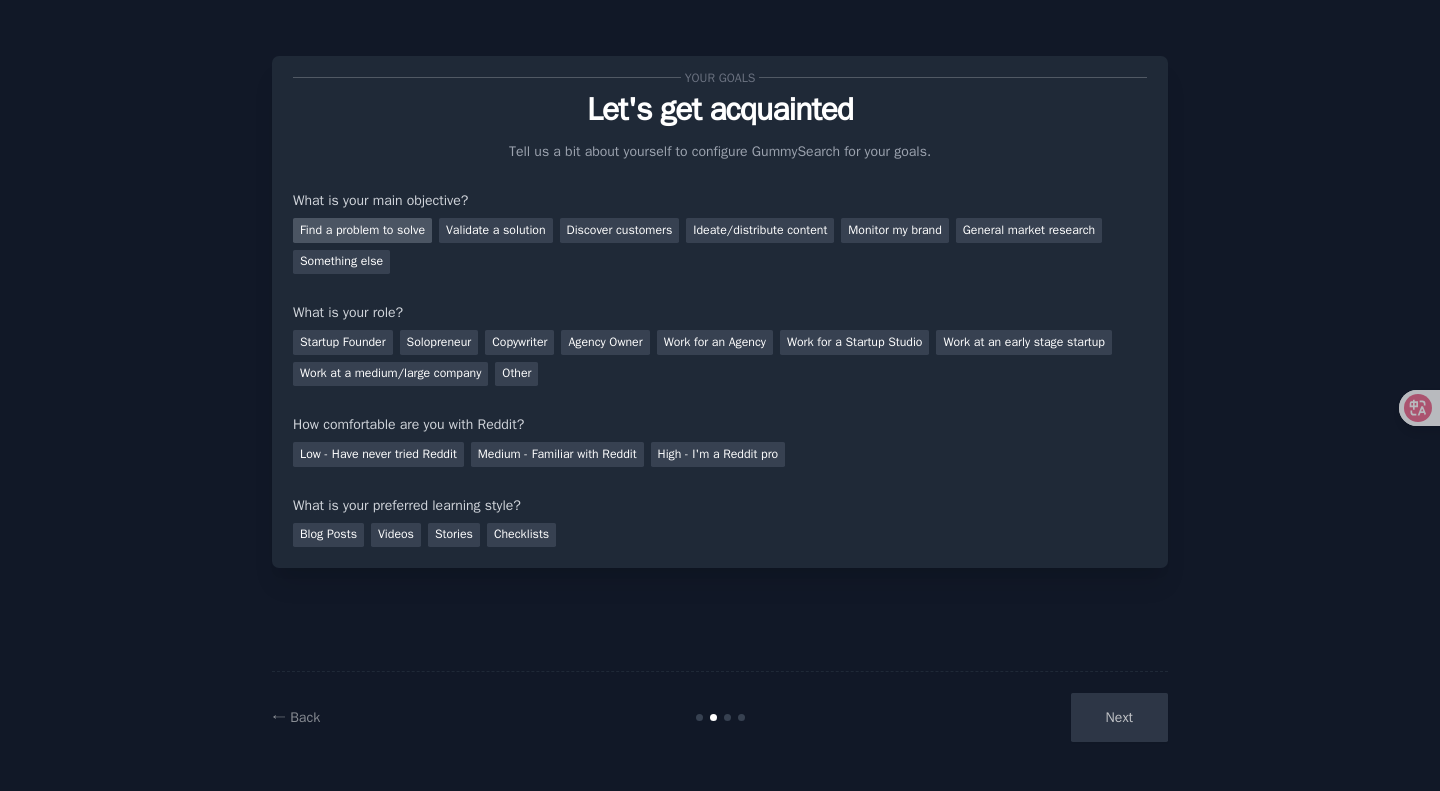 click on "Find a problem to solve" at bounding box center [362, 230] 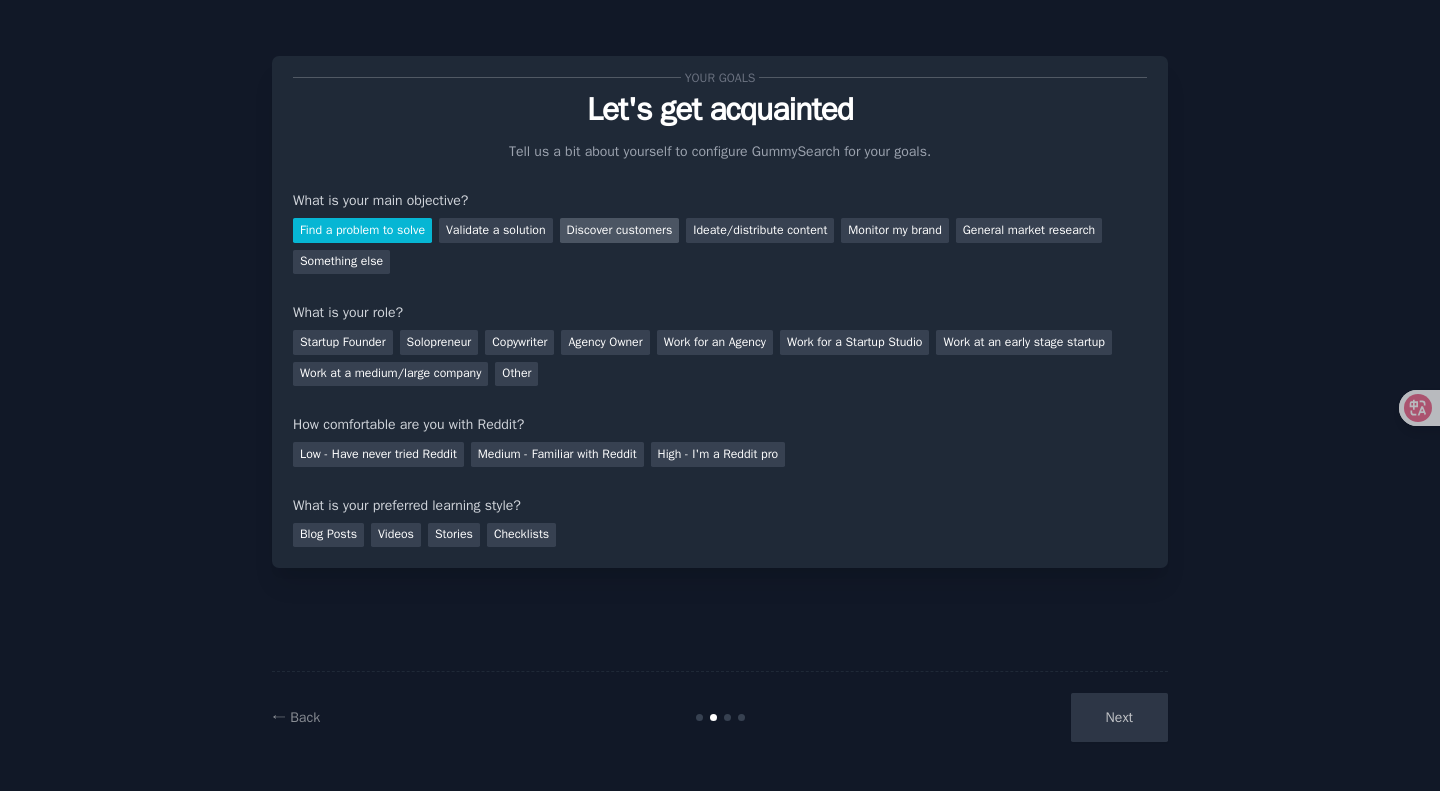 click on "Discover customers" at bounding box center (620, 230) 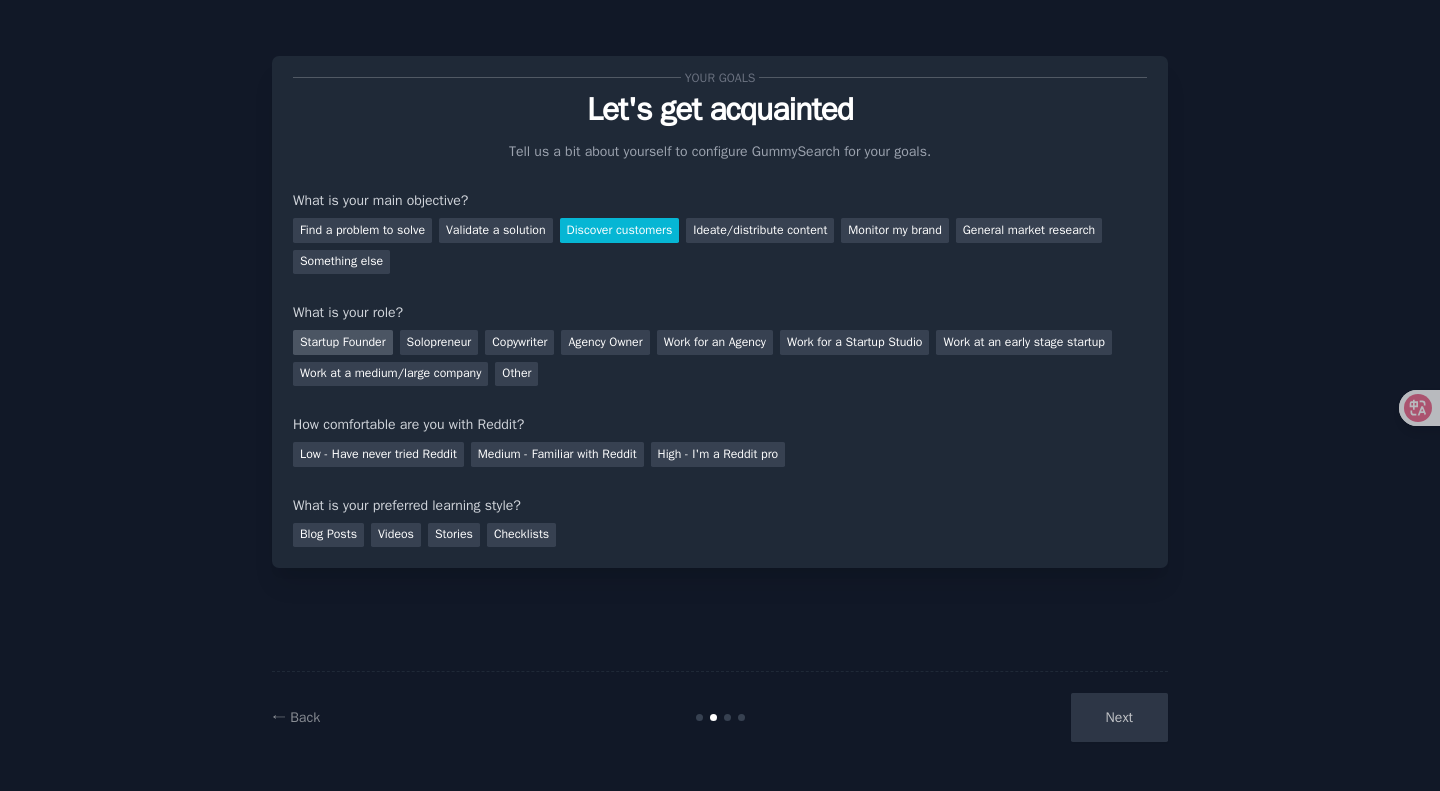 click on "Startup Founder" at bounding box center [343, 342] 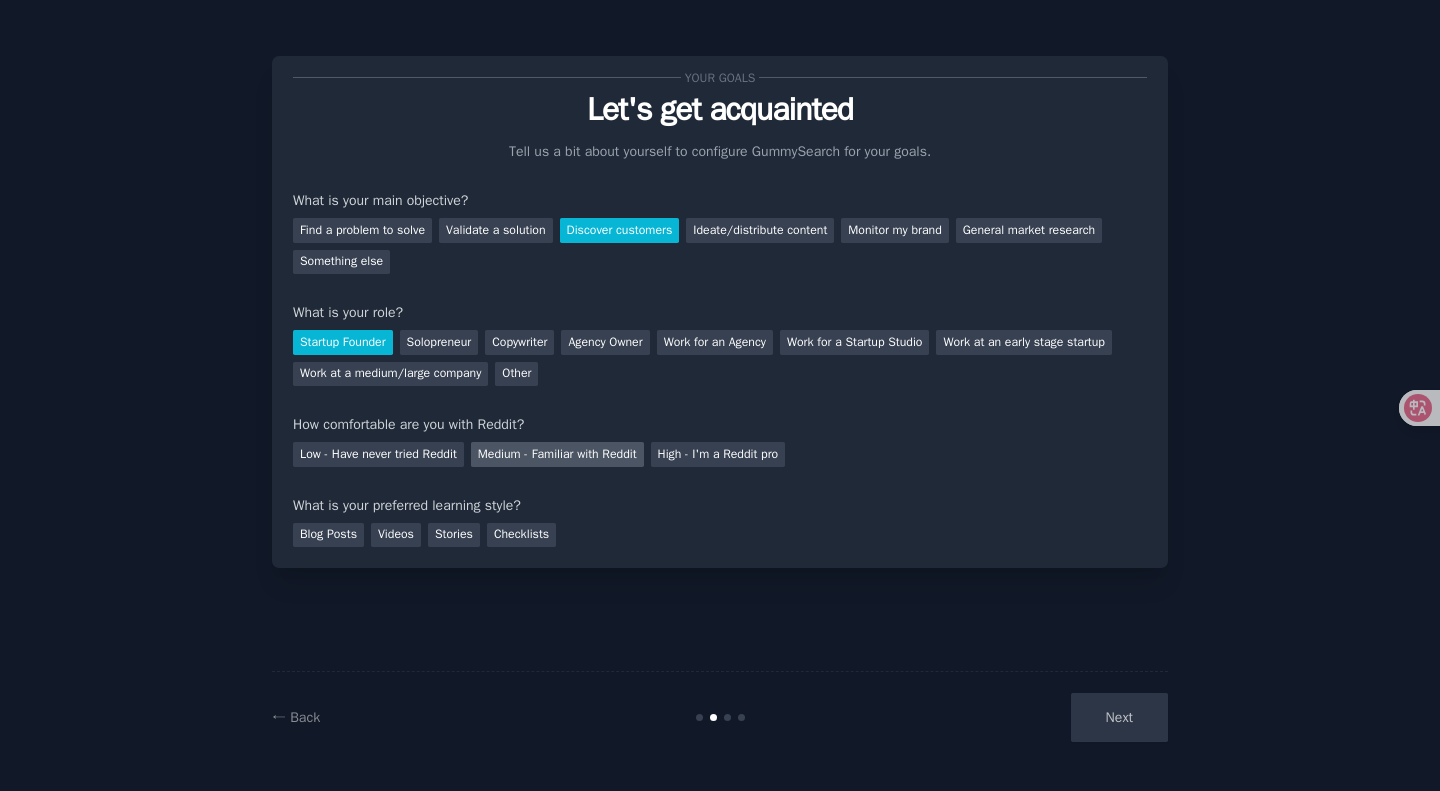 click on "Medium - Familiar with Reddit" at bounding box center [557, 454] 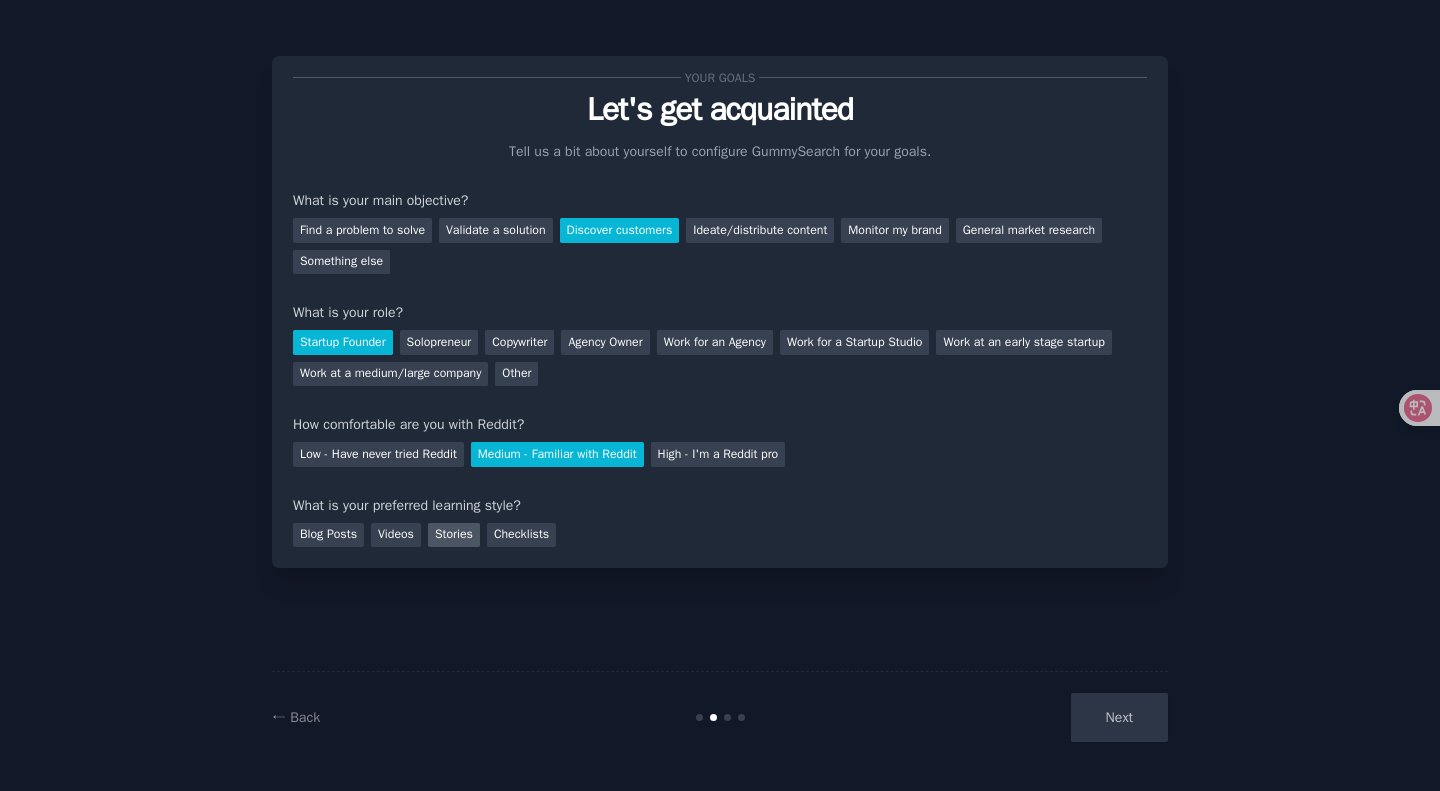click on "Stories" at bounding box center (454, 535) 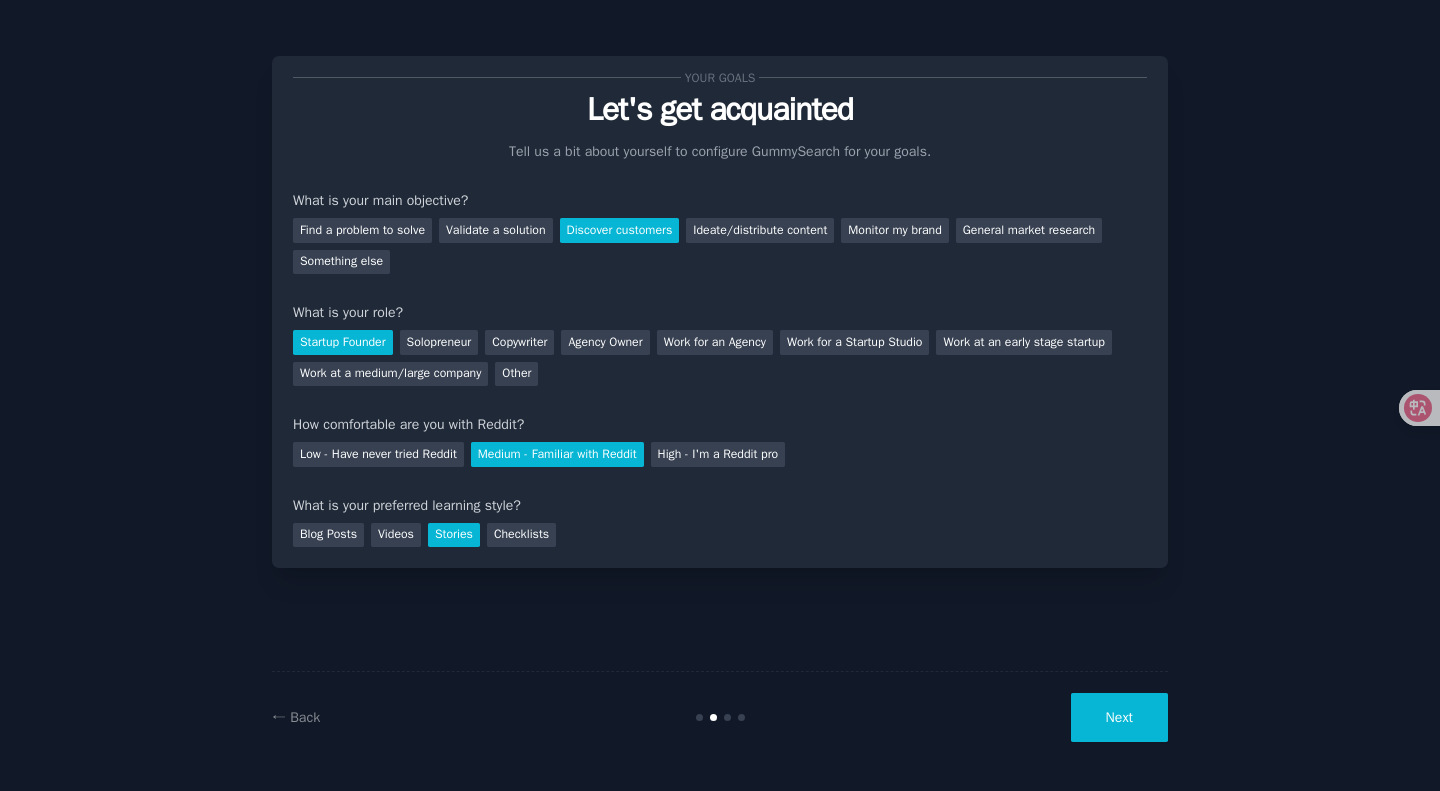 click on "Next" at bounding box center [1119, 717] 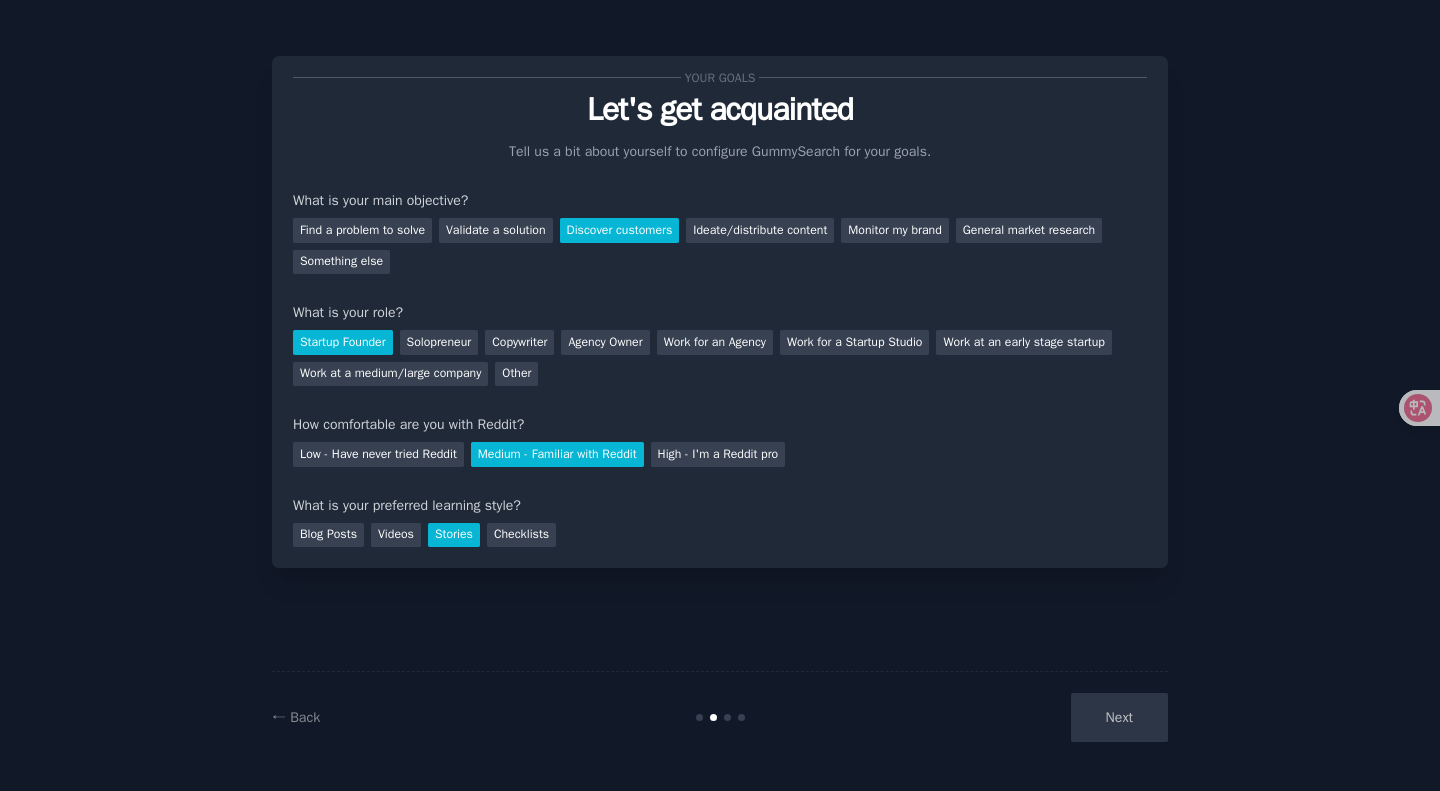 click on "Next" at bounding box center (1018, 717) 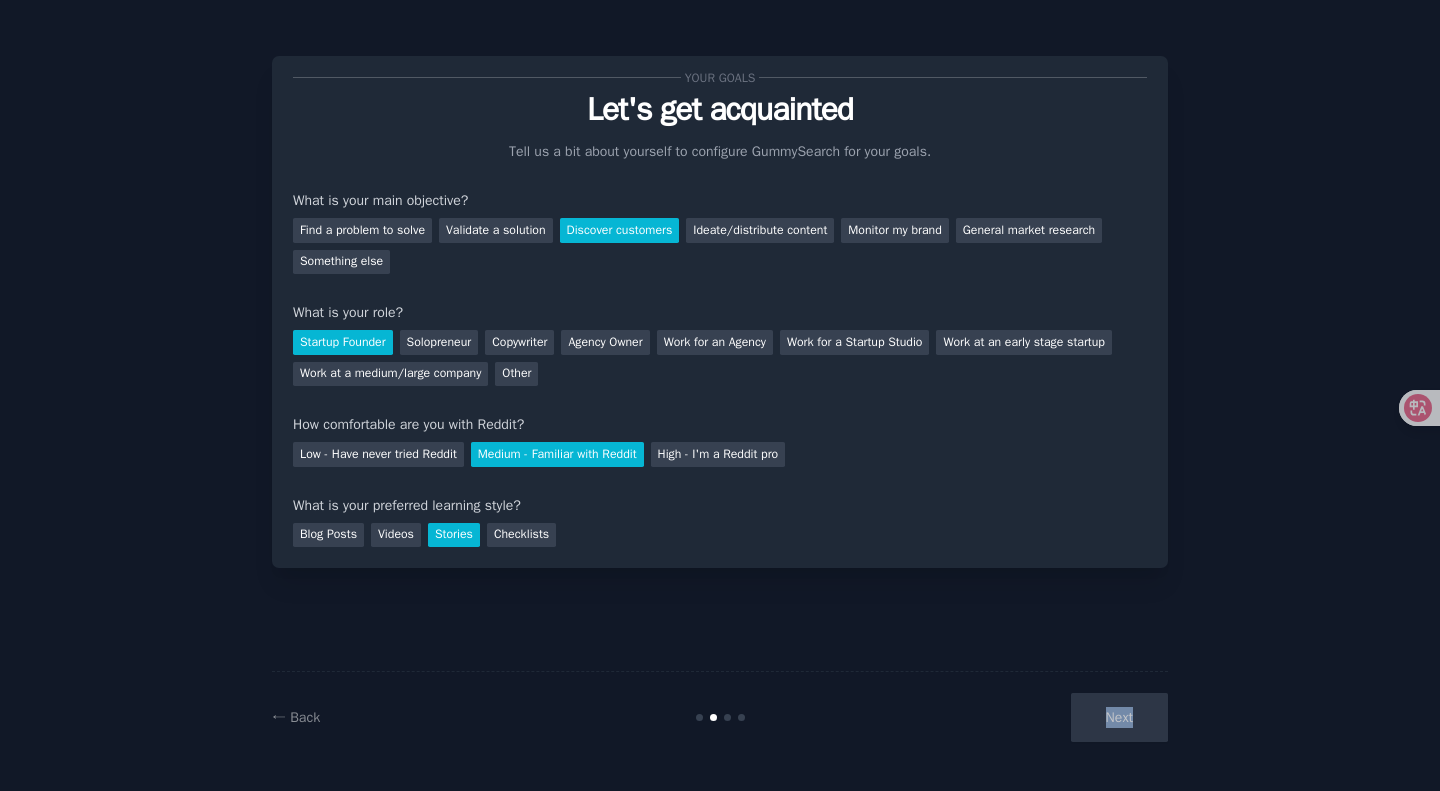 click on "Next" at bounding box center (1018, 717) 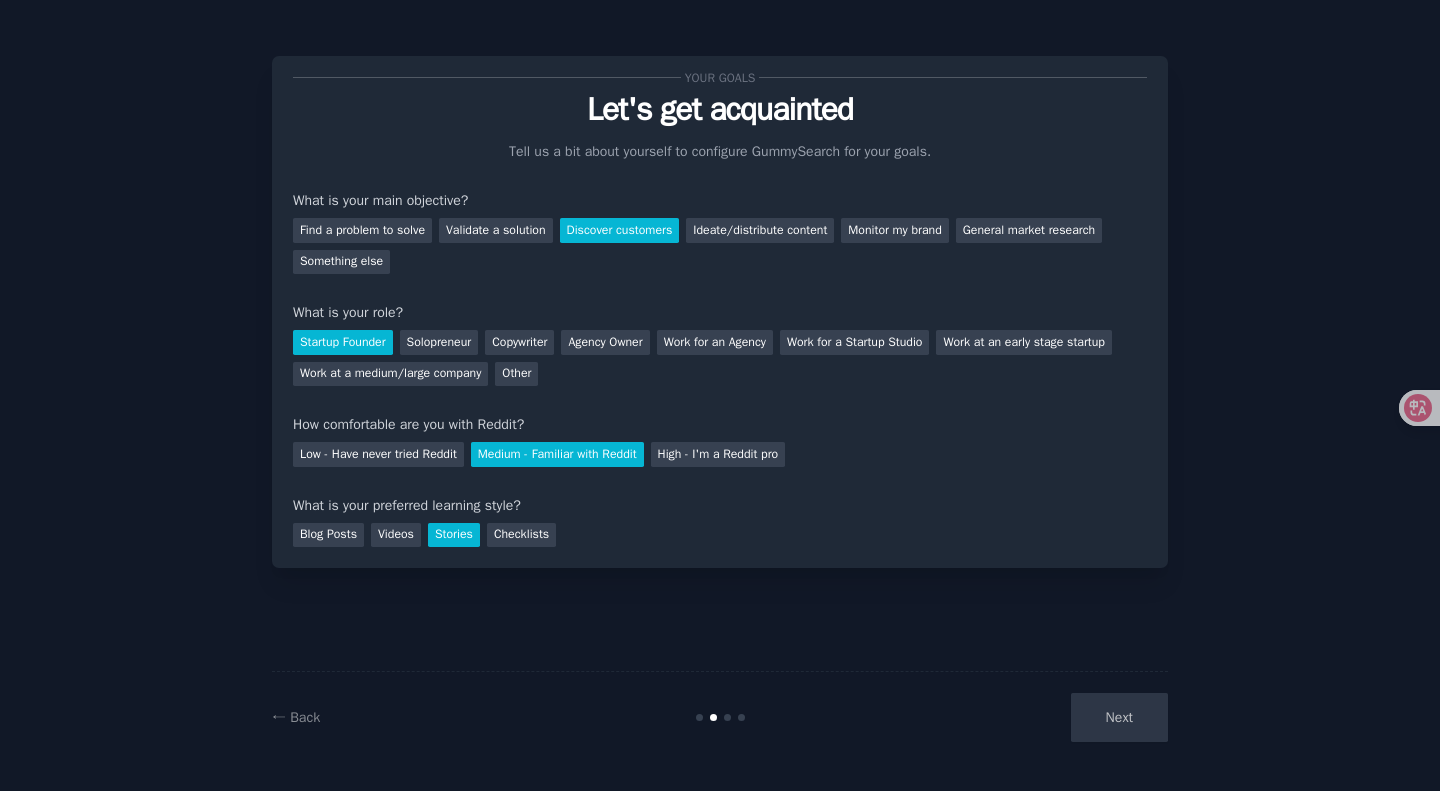 click on "What is your preferred learning style?" at bounding box center (720, 505) 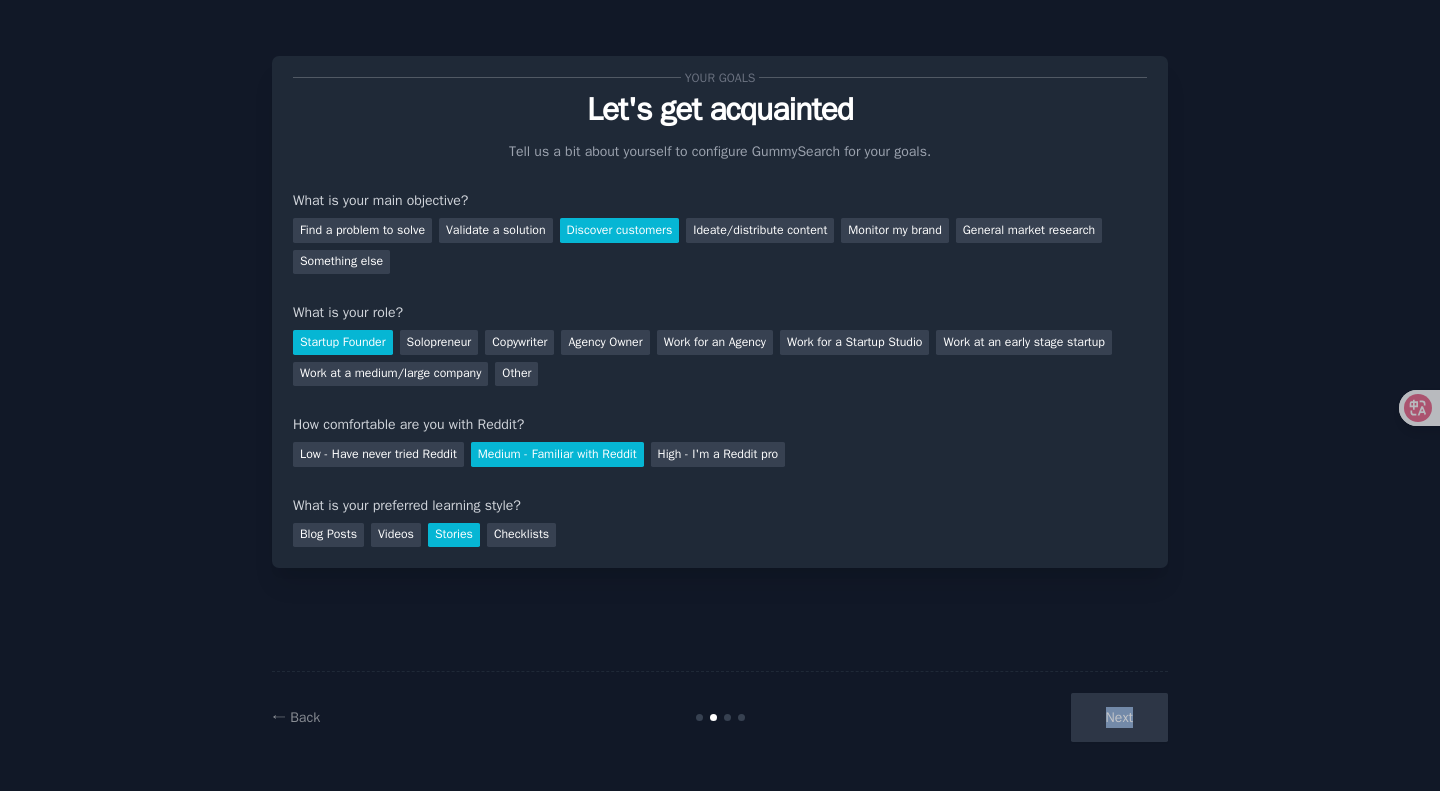 click on "Next" at bounding box center (1018, 717) 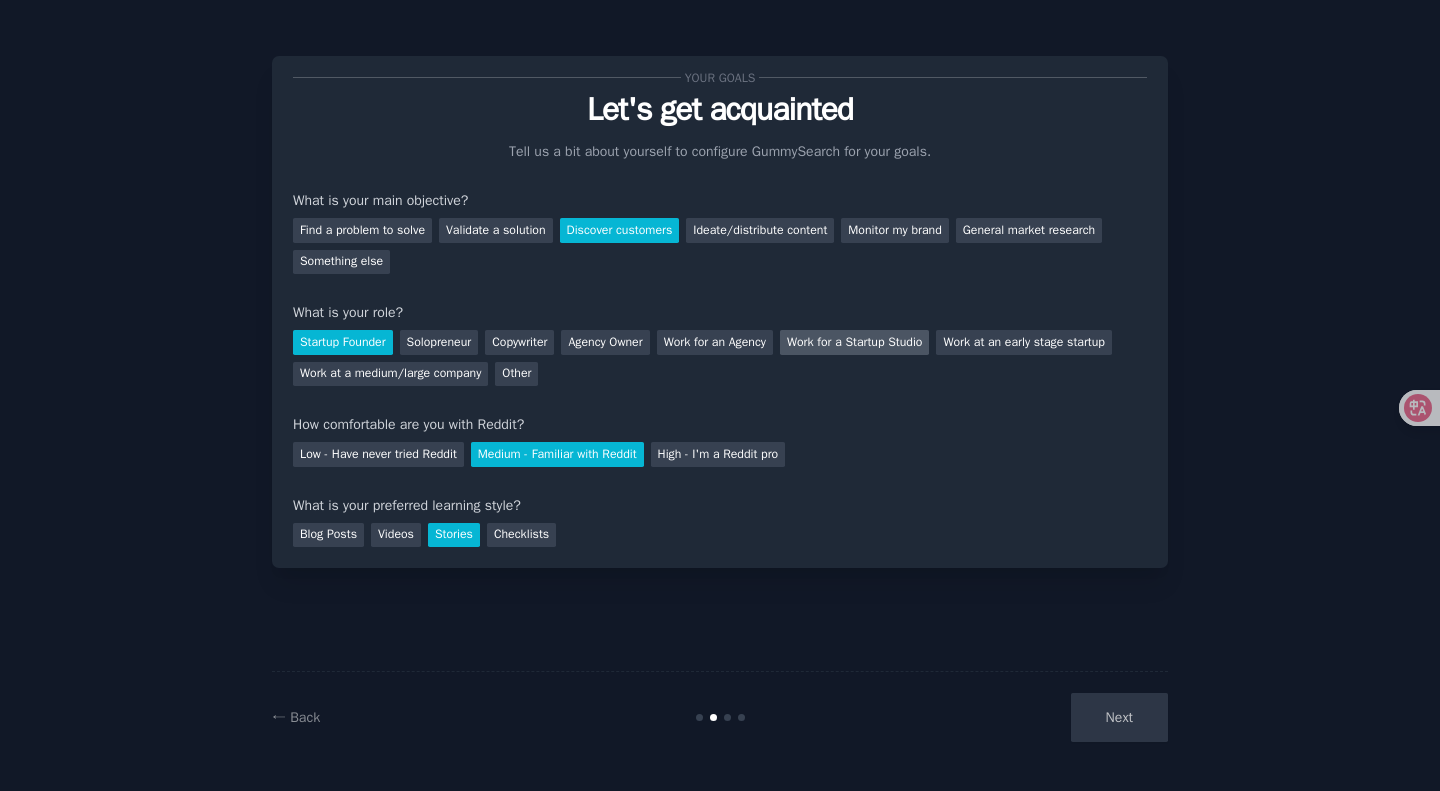 click on "Work for a Startup Studio" at bounding box center (855, 342) 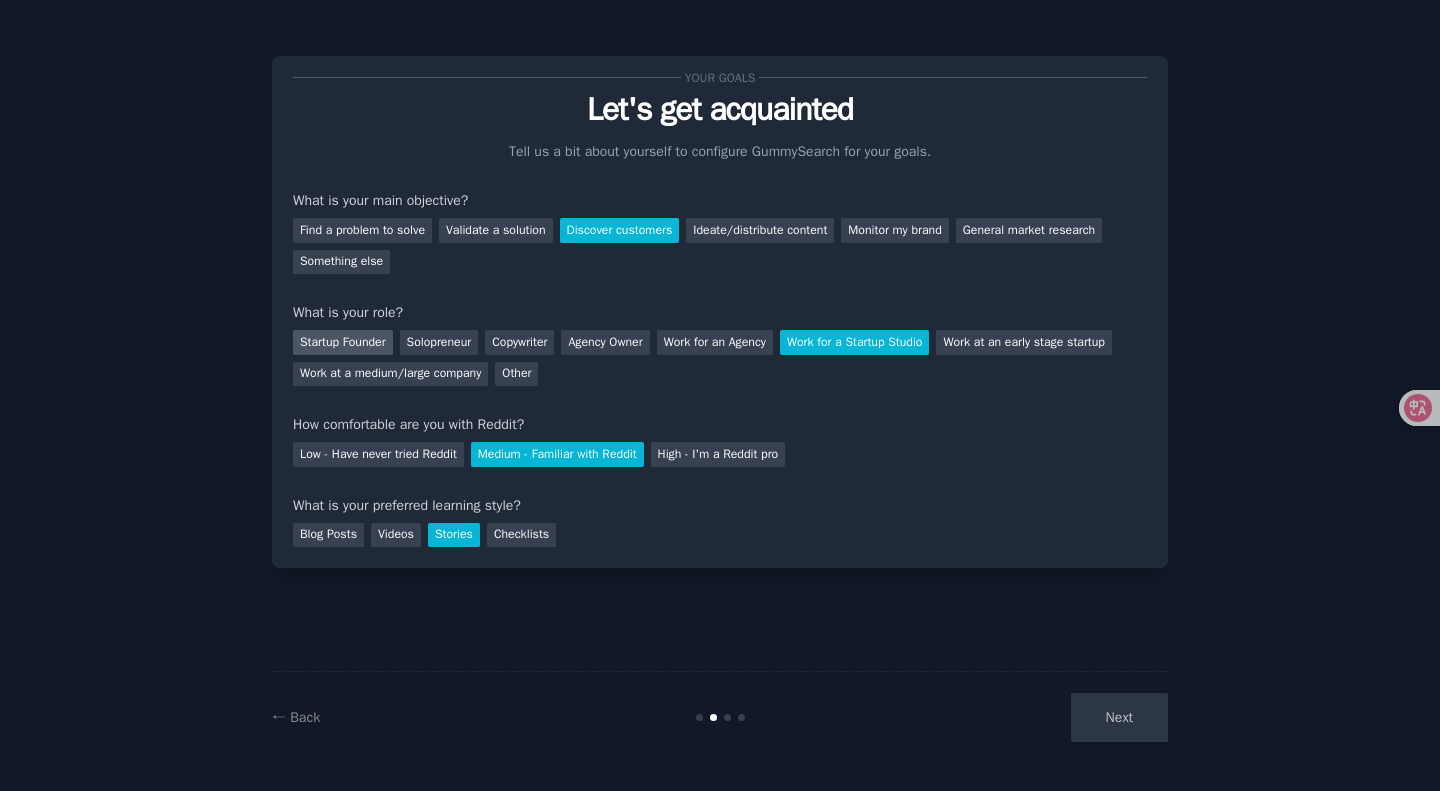 click on "Startup Founder" at bounding box center (343, 342) 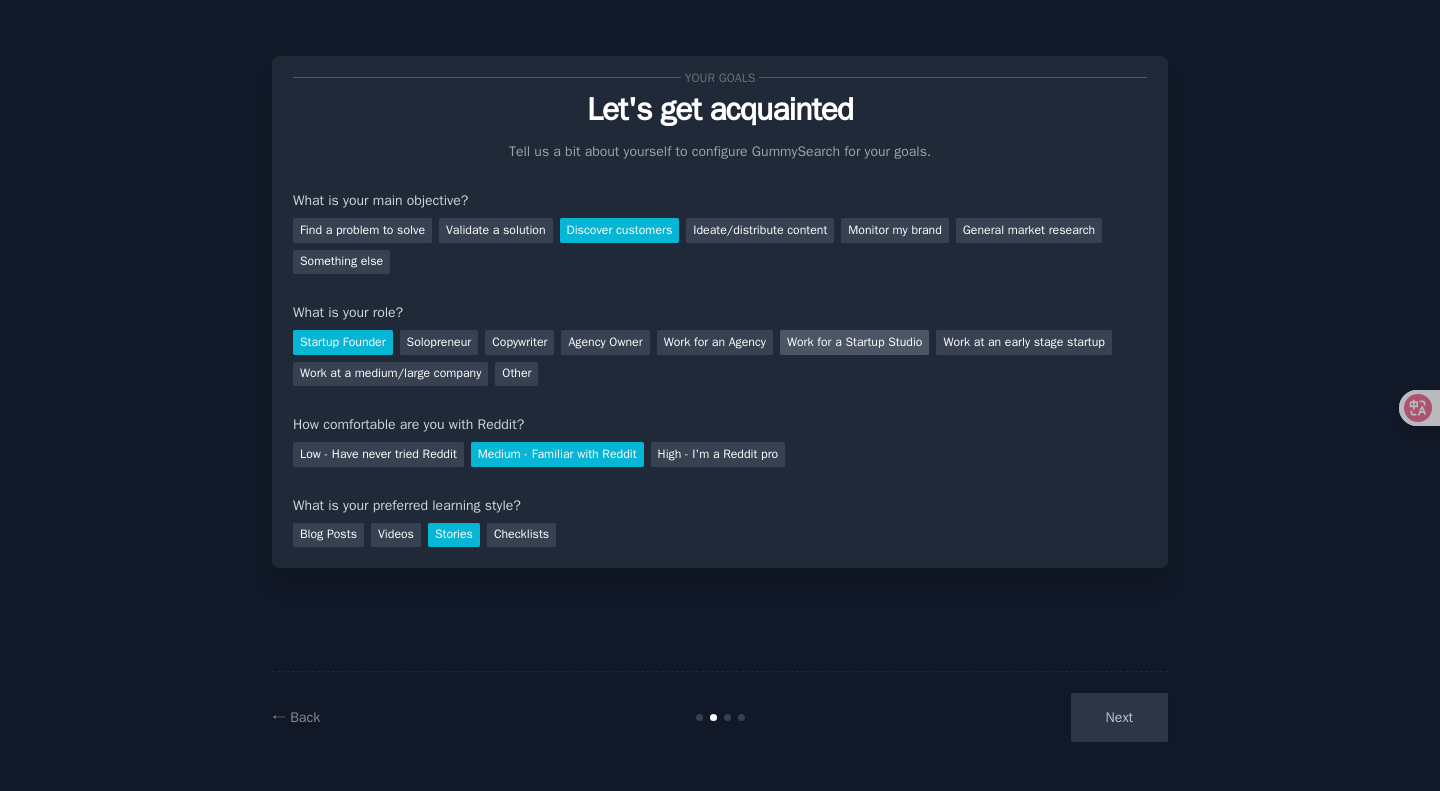 click on "Work for a Startup Studio" at bounding box center [855, 342] 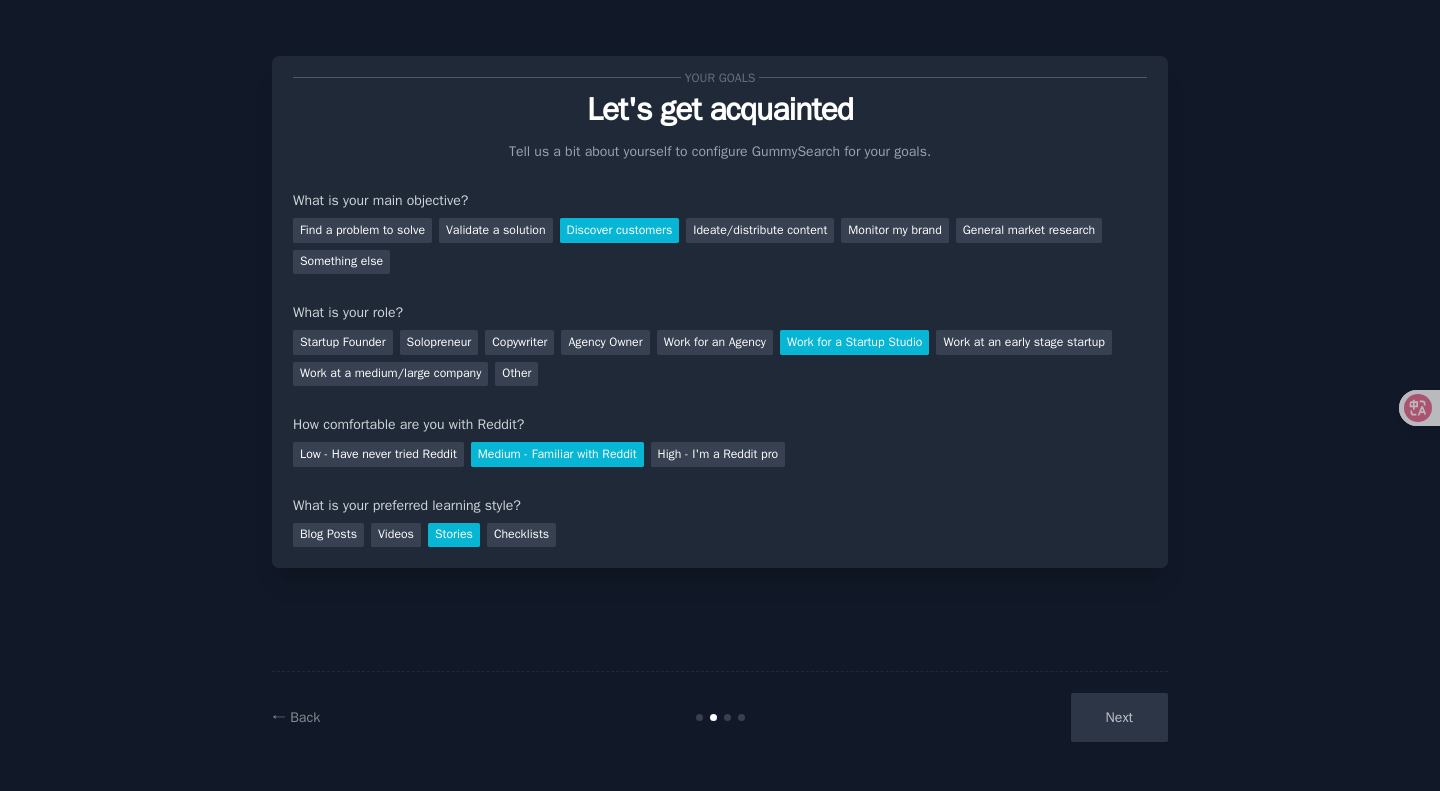 click on "Next" at bounding box center (1018, 717) 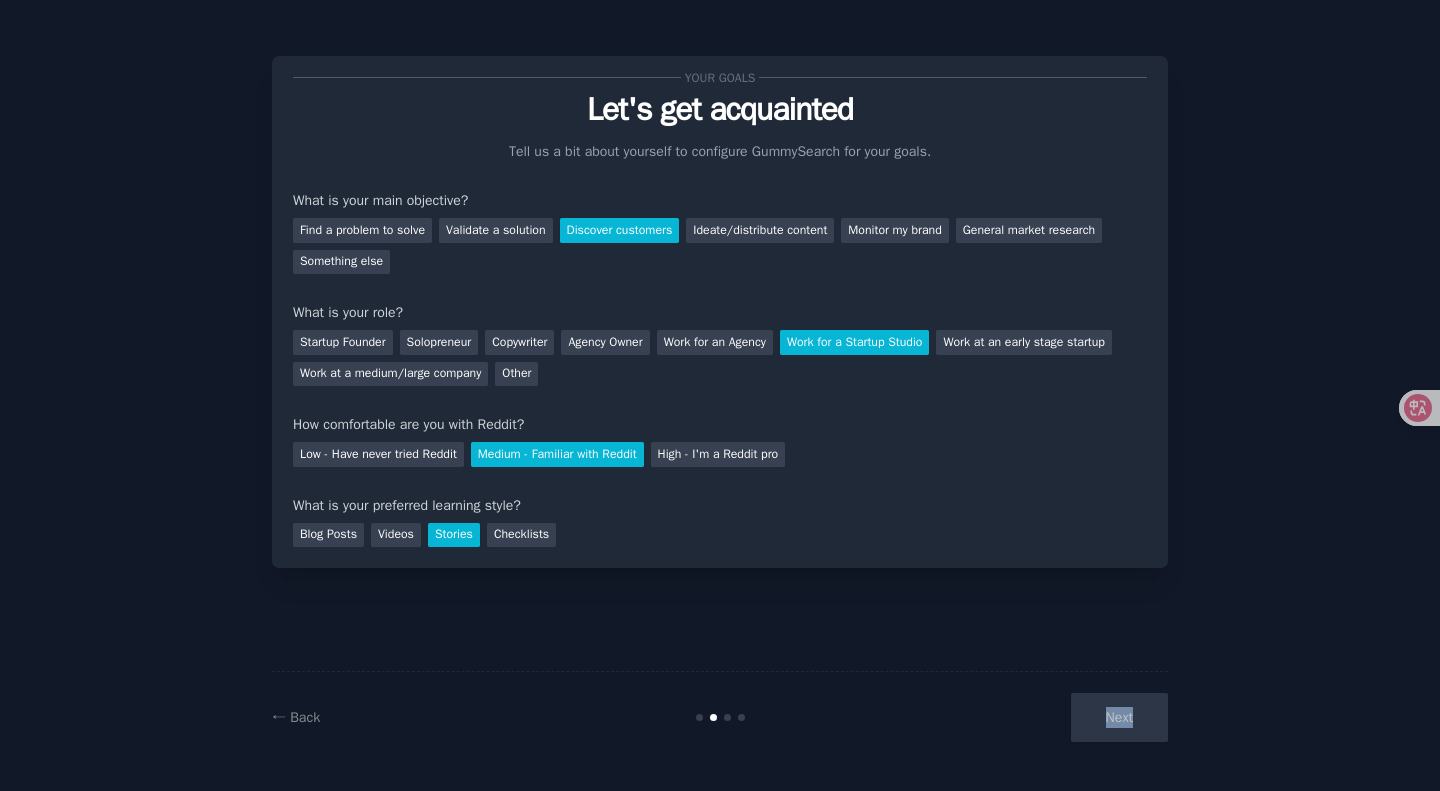 click on "Next" at bounding box center [1018, 717] 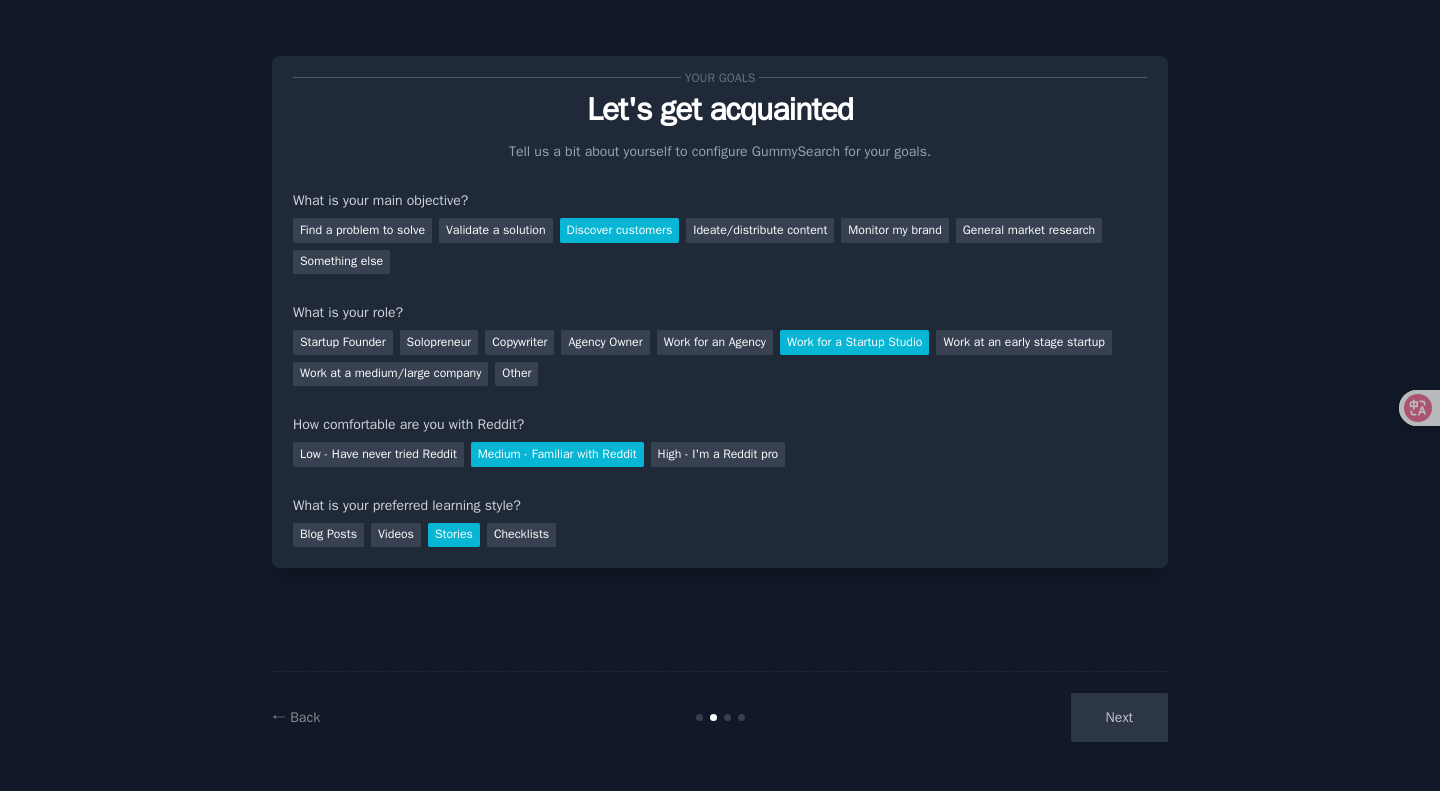 drag, startPoint x: 339, startPoint y: 535, endPoint x: 384, endPoint y: 553, distance: 48.466484 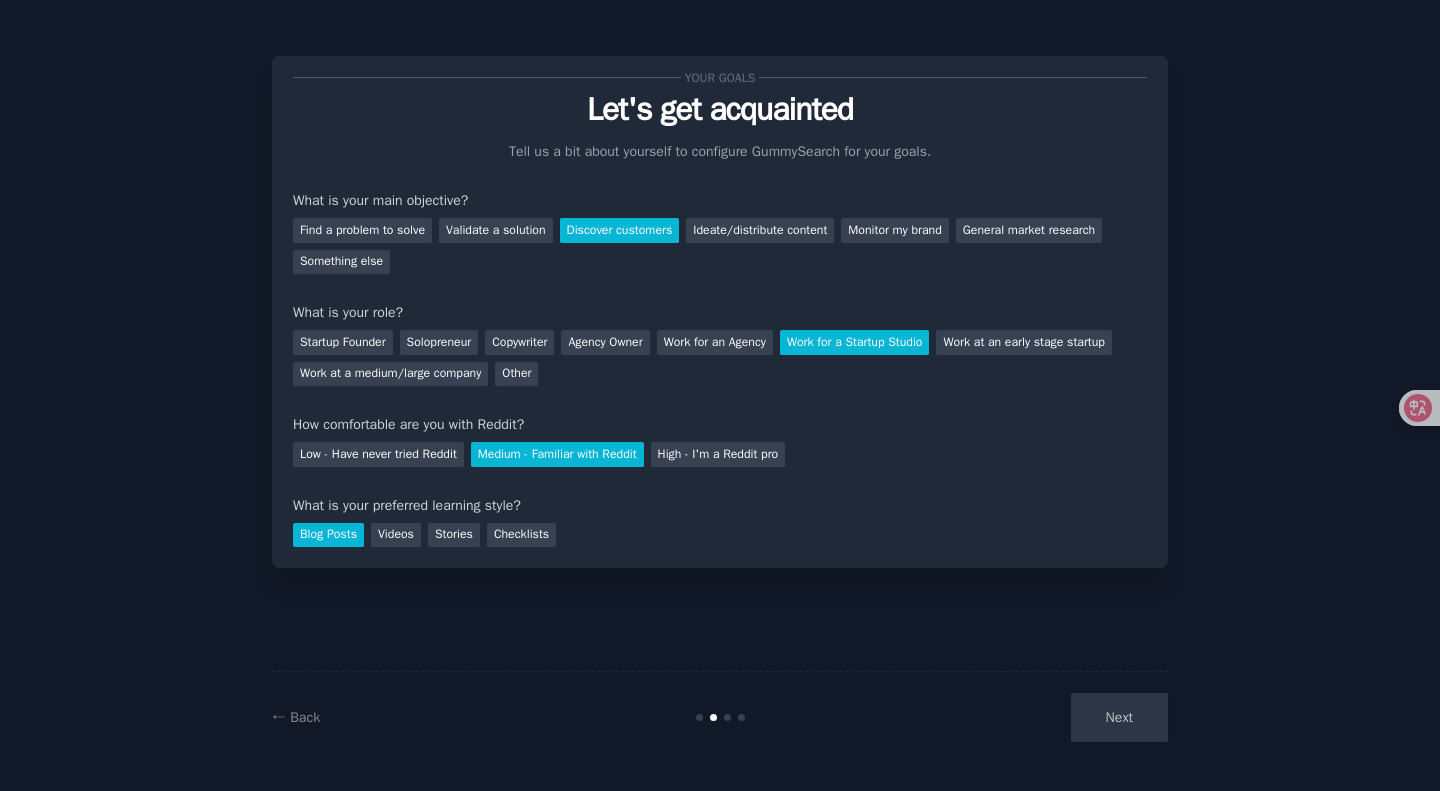 click on "Next" at bounding box center (1018, 717) 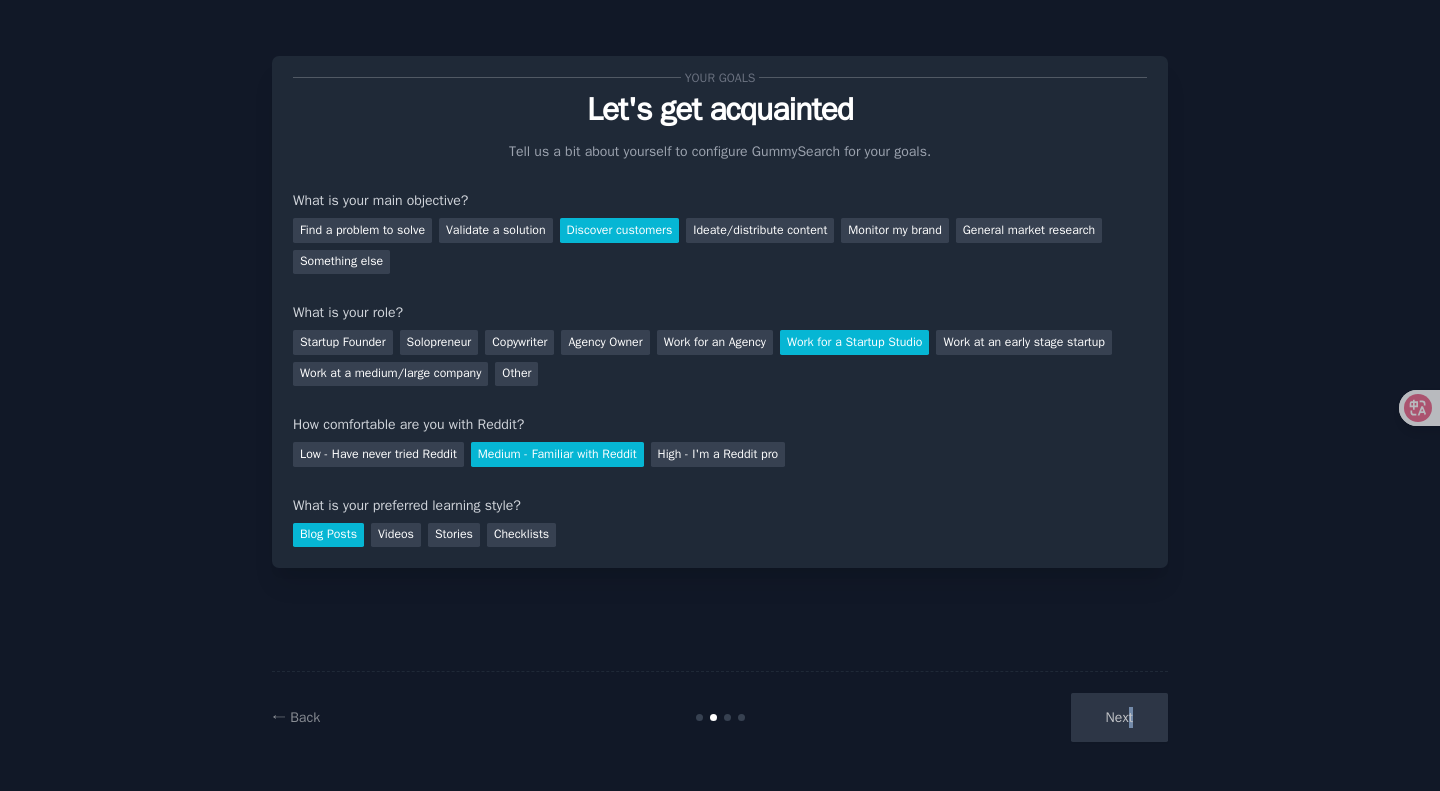 click on "Next" at bounding box center (1018, 717) 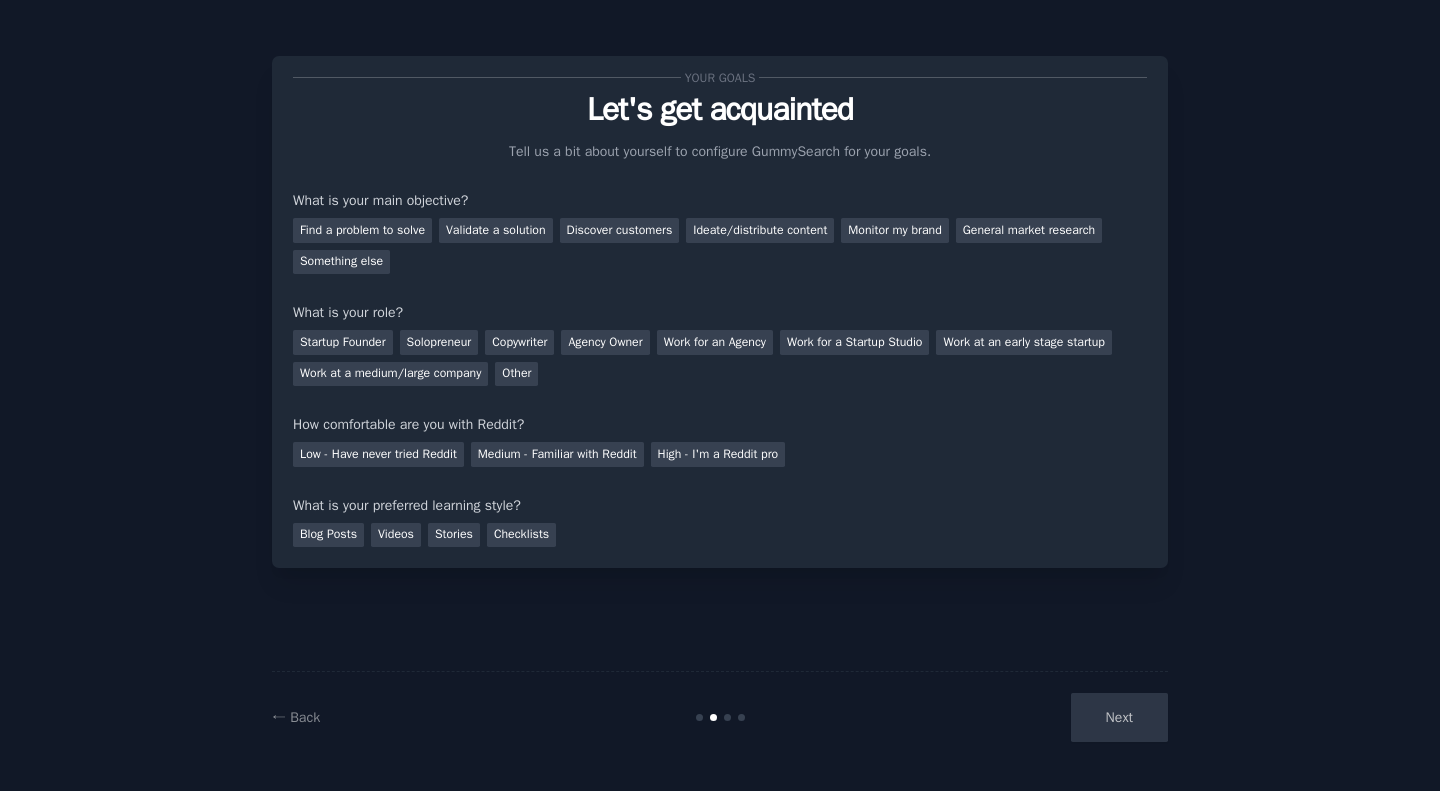 scroll, scrollTop: 0, scrollLeft: 0, axis: both 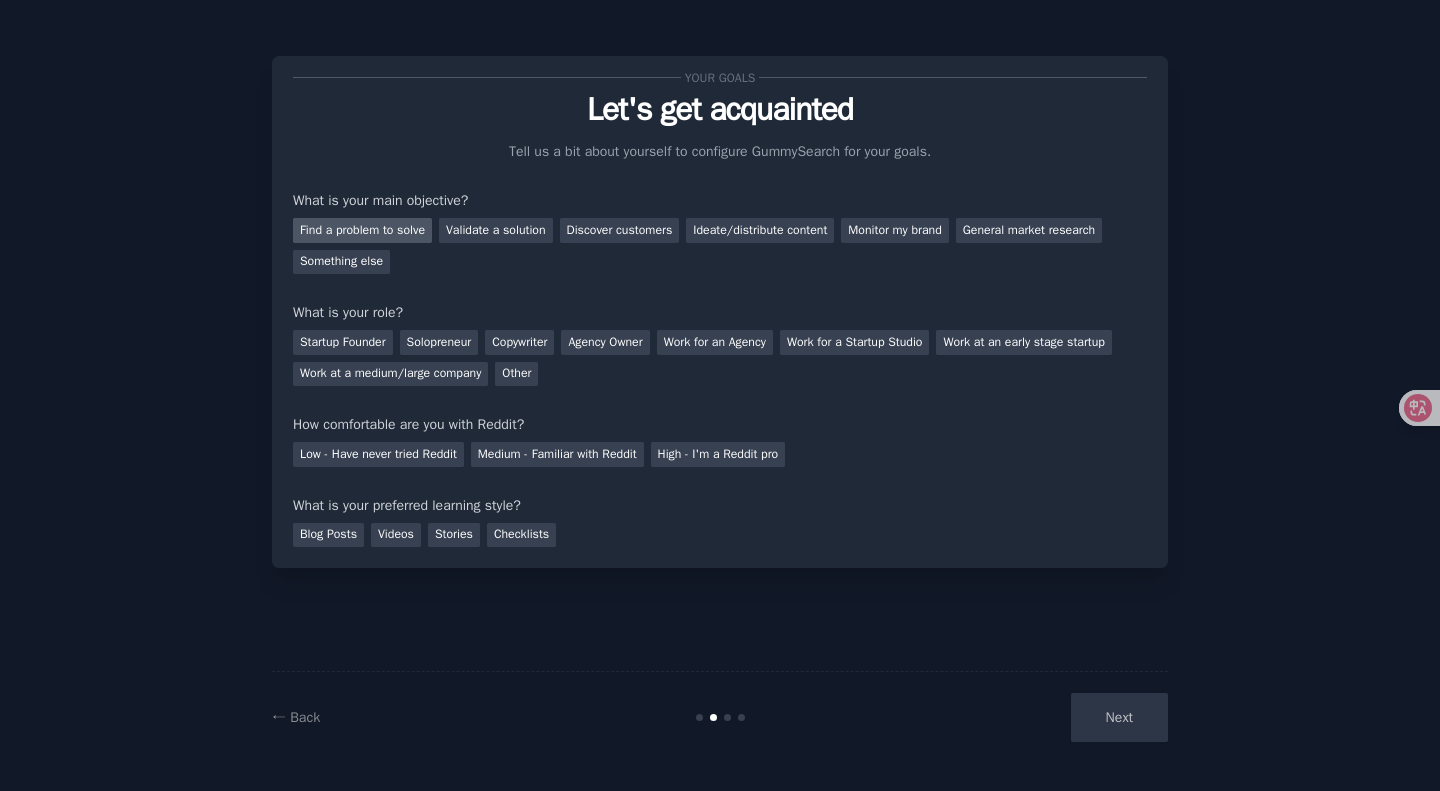 click on "Find a problem to solve" at bounding box center (362, 230) 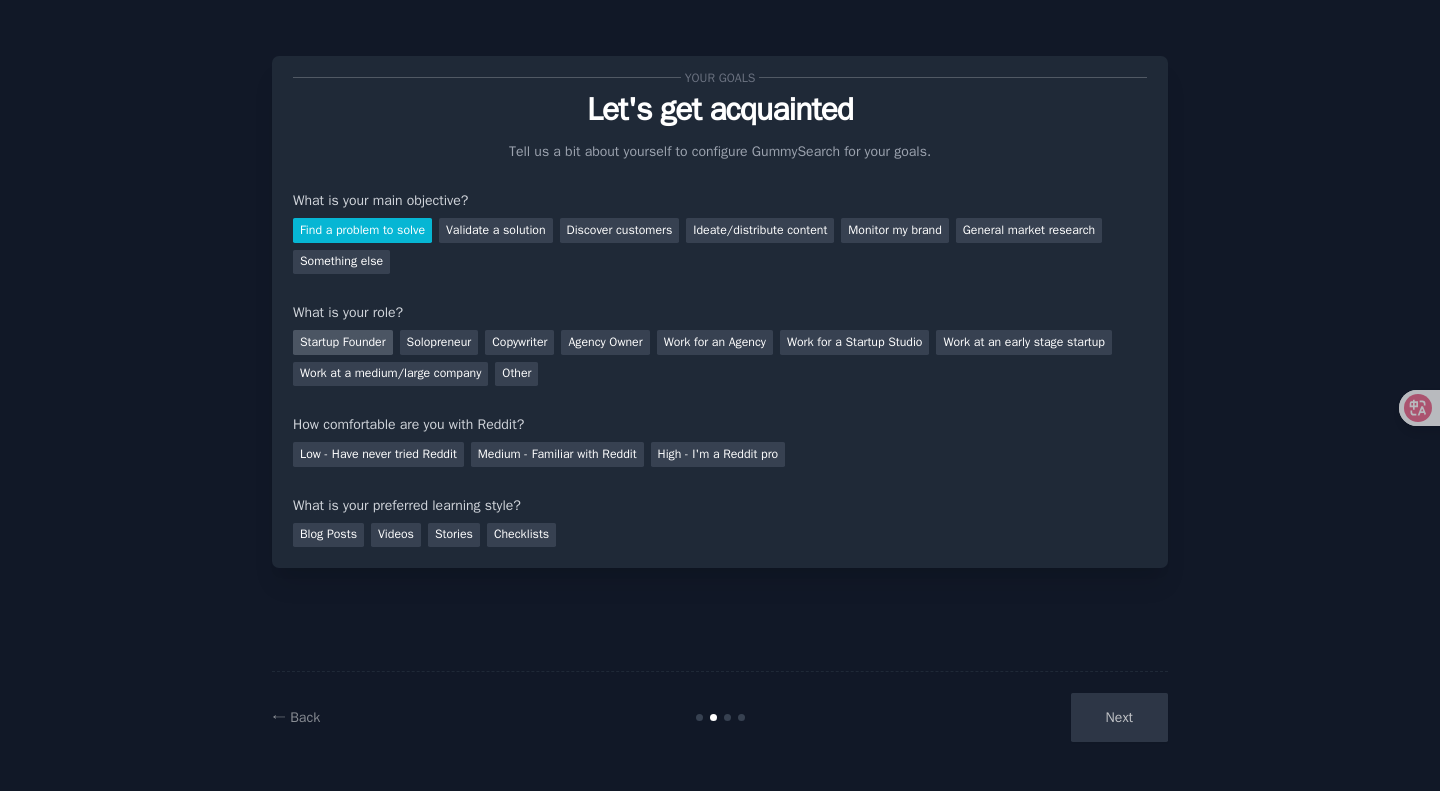 click on "Startup Founder" at bounding box center [343, 342] 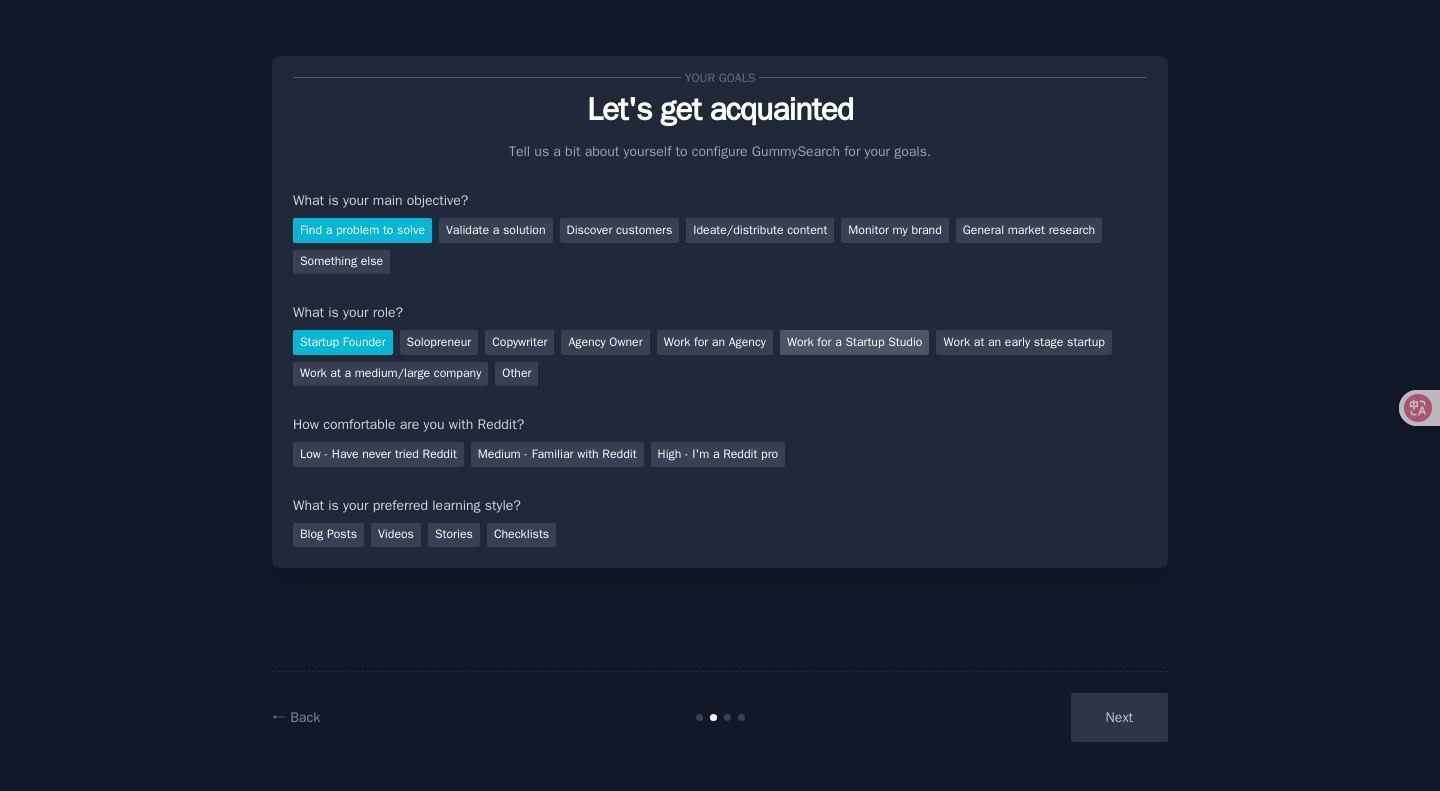 click on "Work for a Startup Studio" at bounding box center (855, 342) 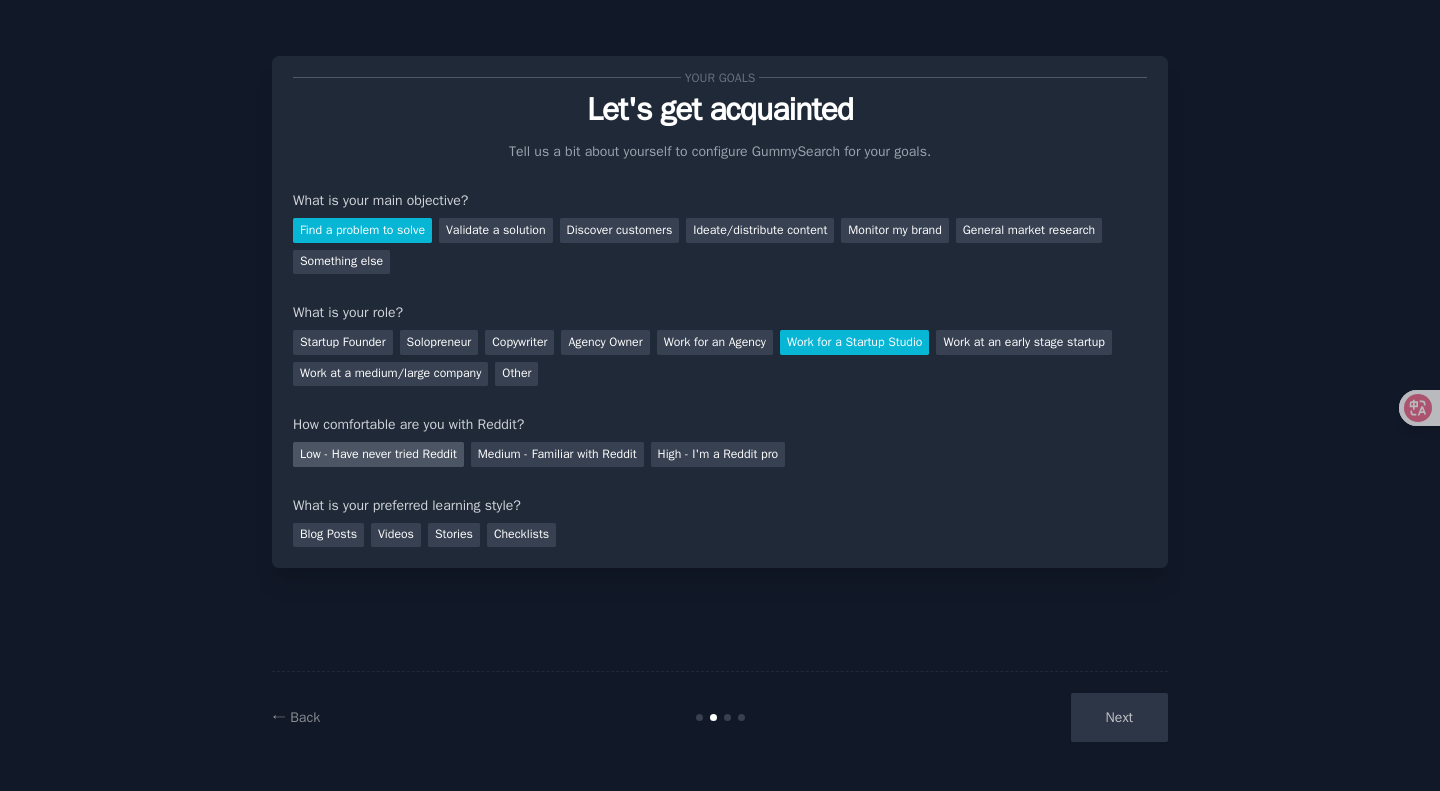 click on "Low - Have never tried Reddit" at bounding box center [378, 454] 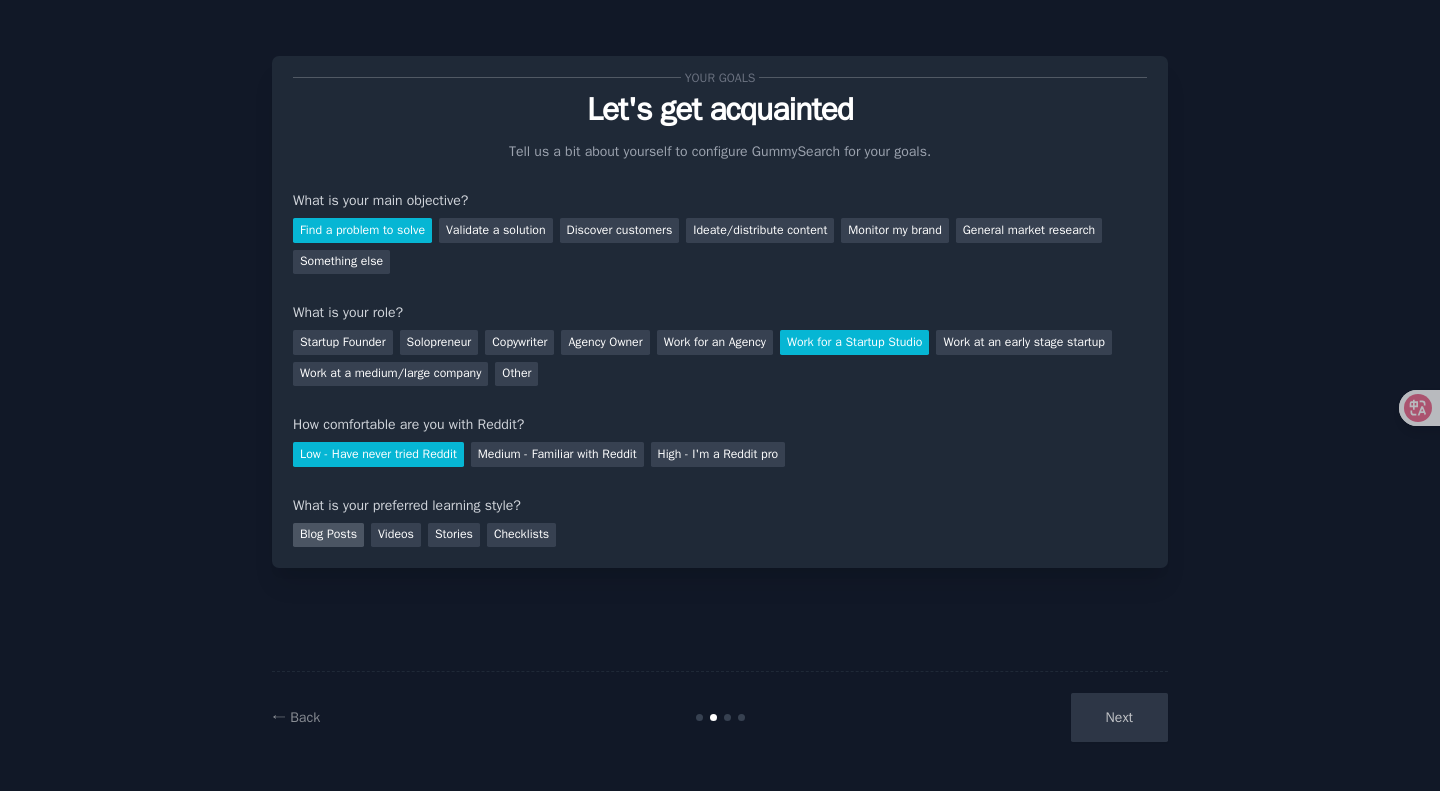 click on "Blog Posts" at bounding box center [328, 535] 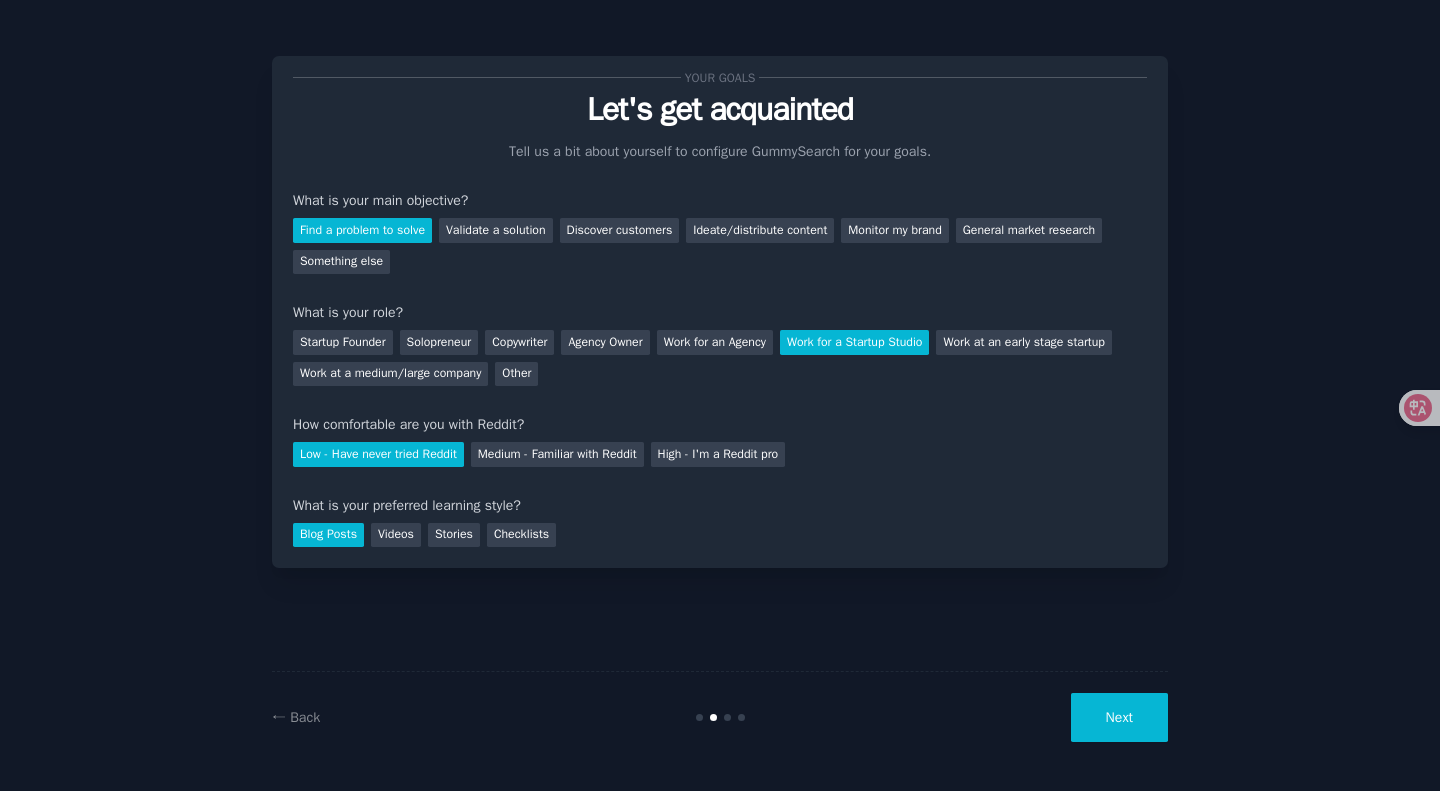 click on "Next" at bounding box center (1119, 717) 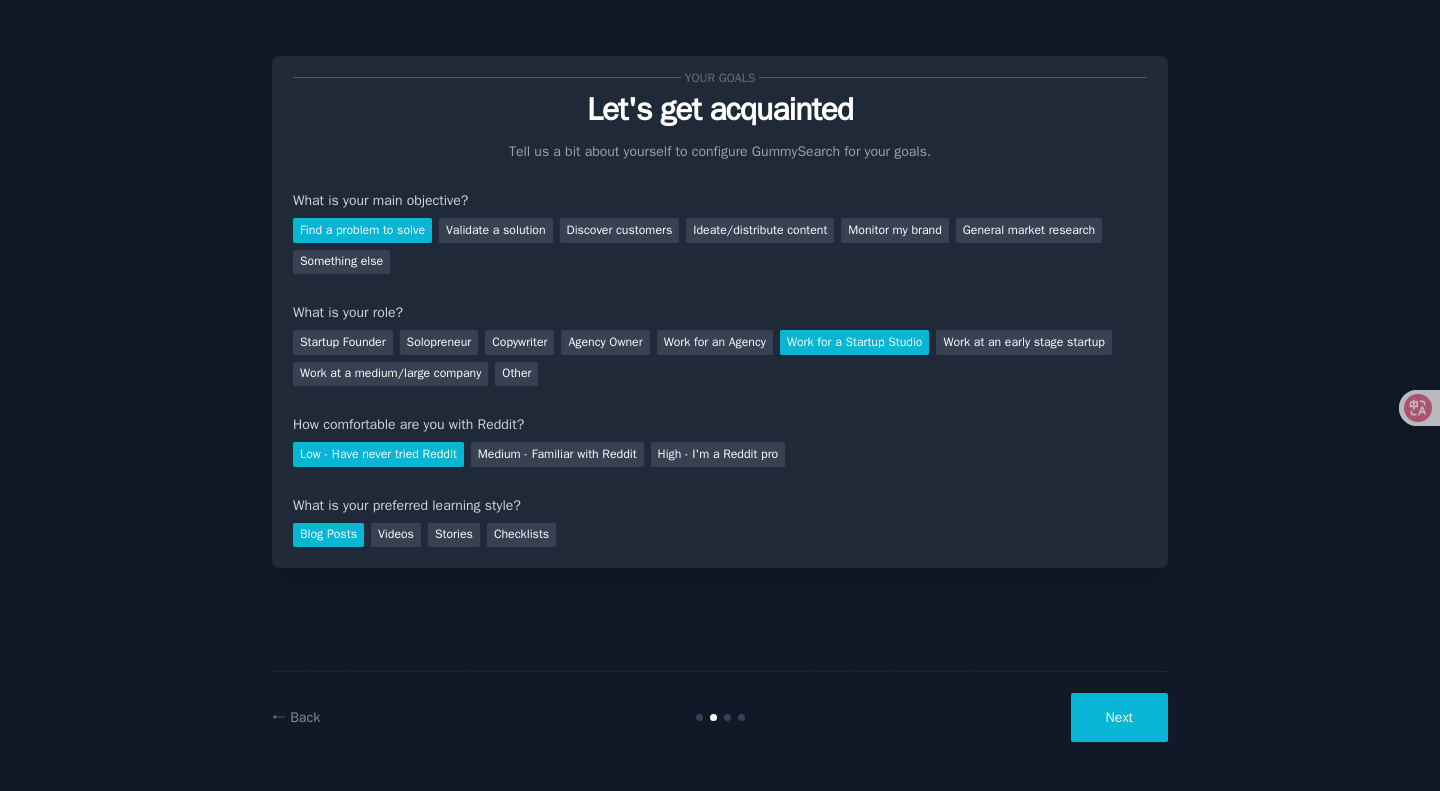 click on "Next" at bounding box center (1119, 717) 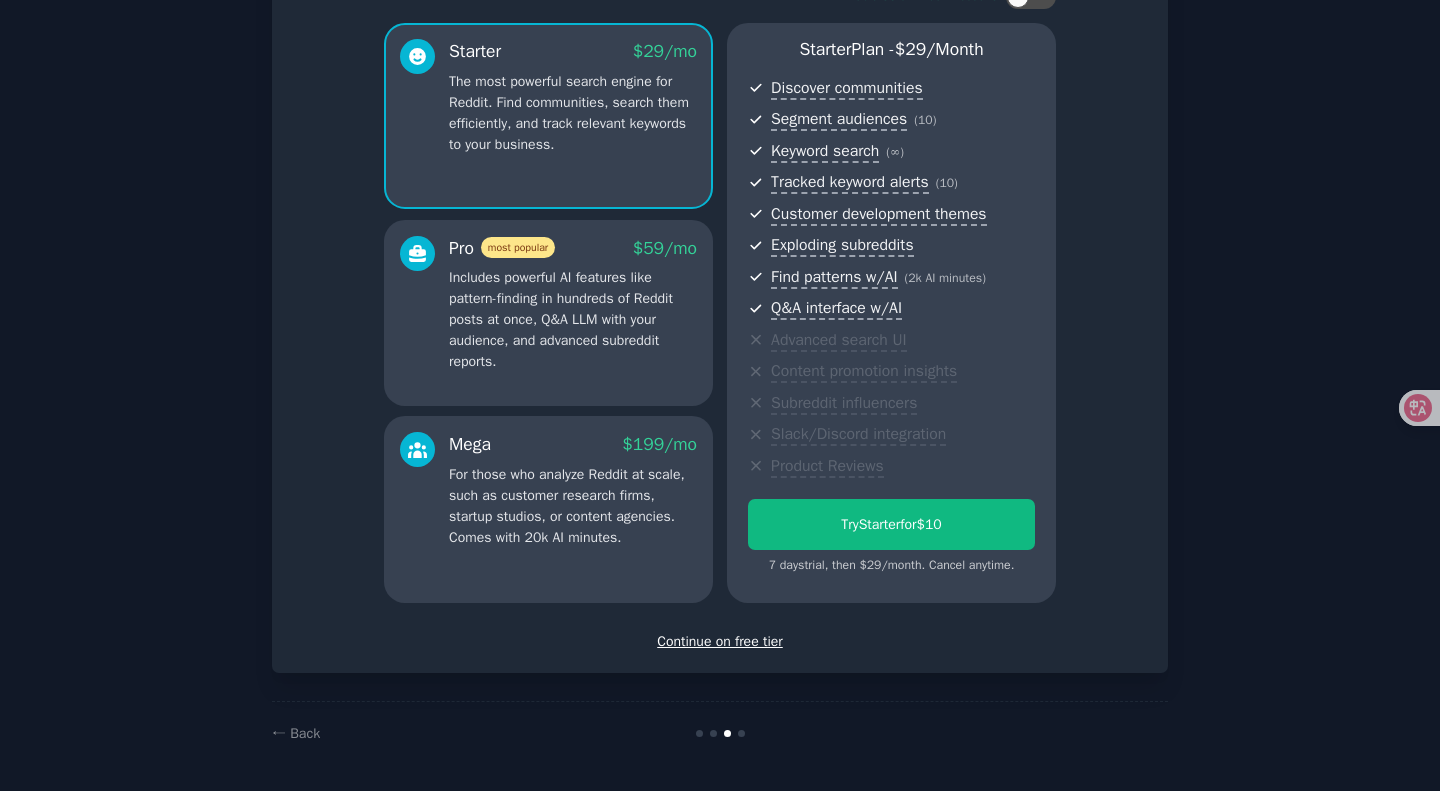 click on "Continue on free tier" at bounding box center (720, 641) 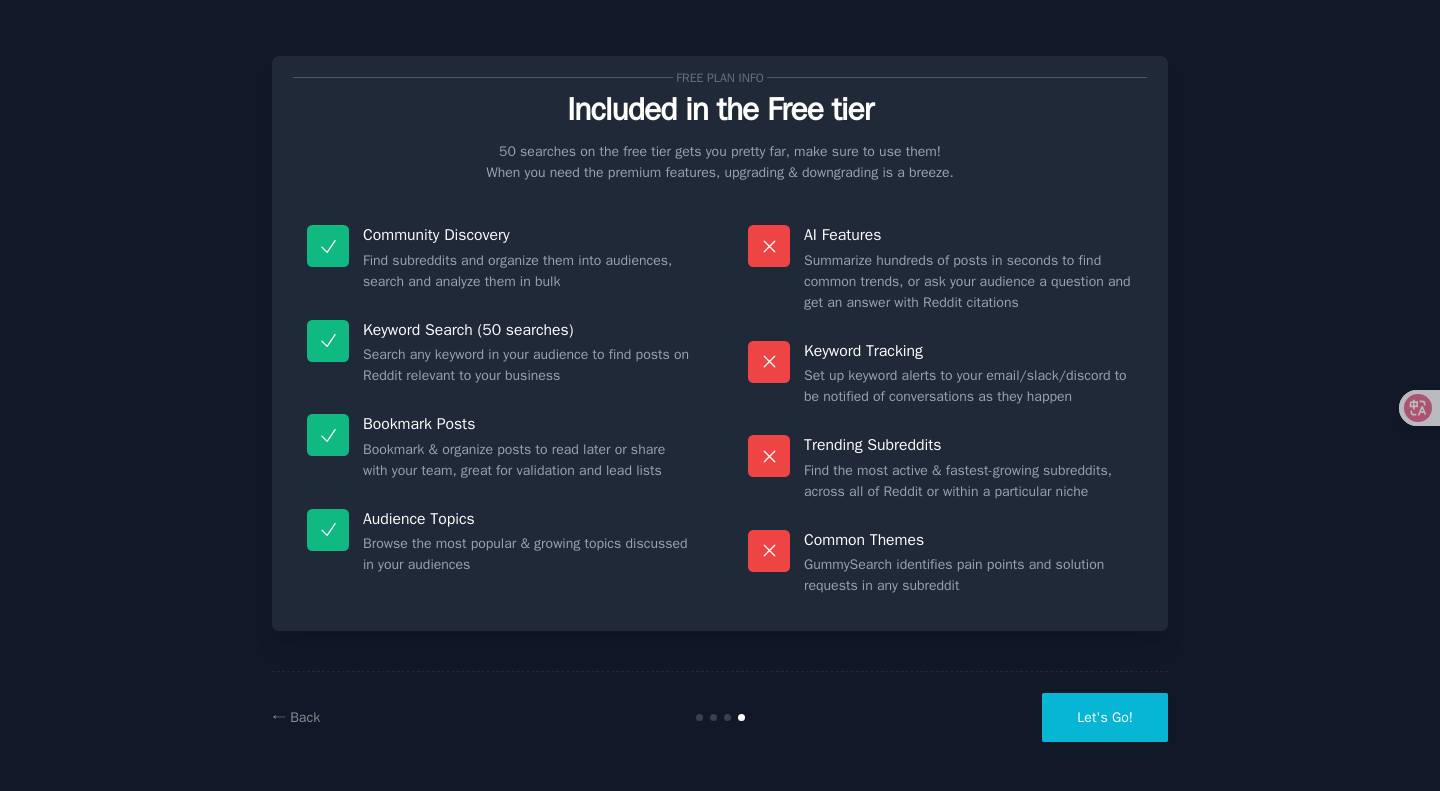 scroll, scrollTop: 50, scrollLeft: 0, axis: vertical 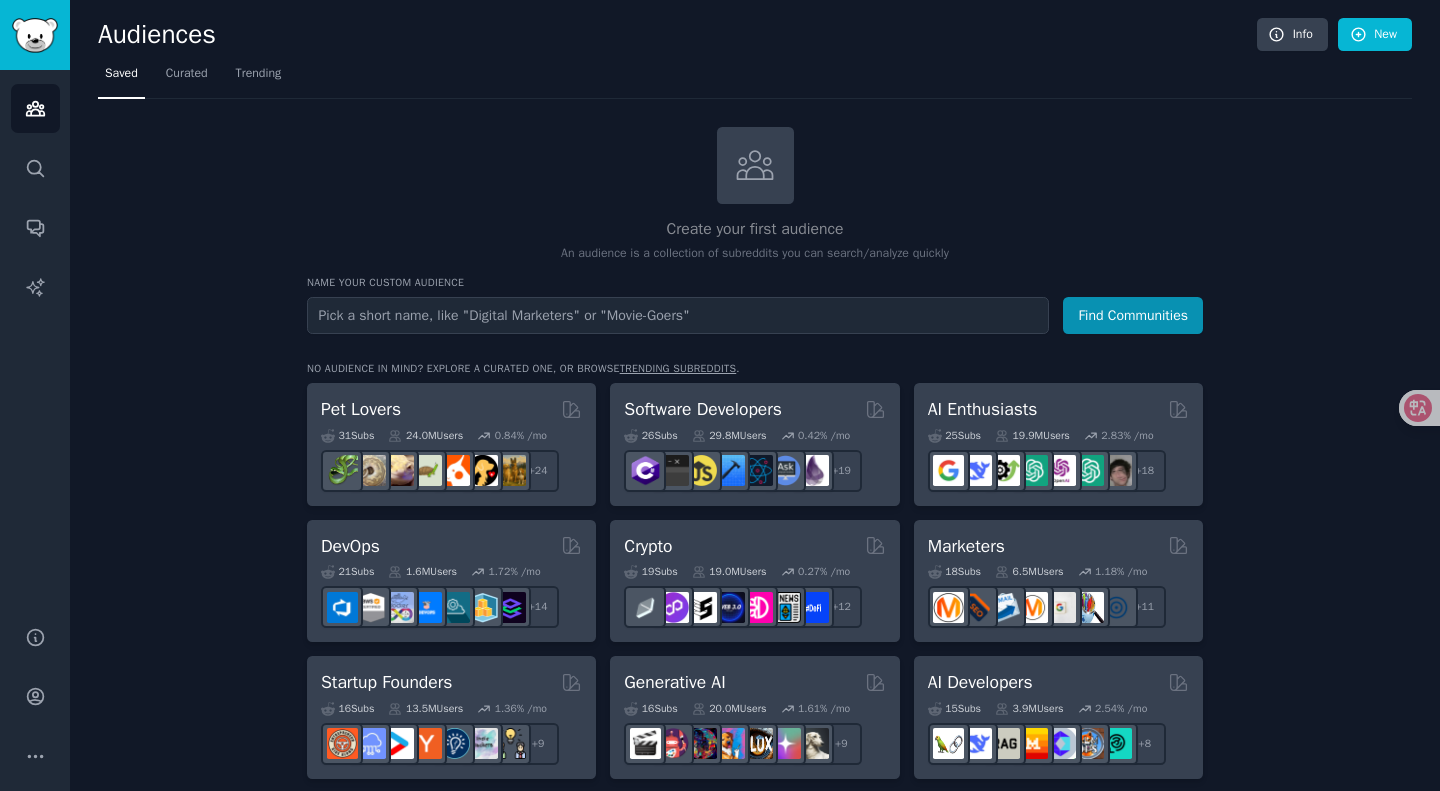 drag, startPoint x: 294, startPoint y: 82, endPoint x: 309, endPoint y: 82, distance: 15 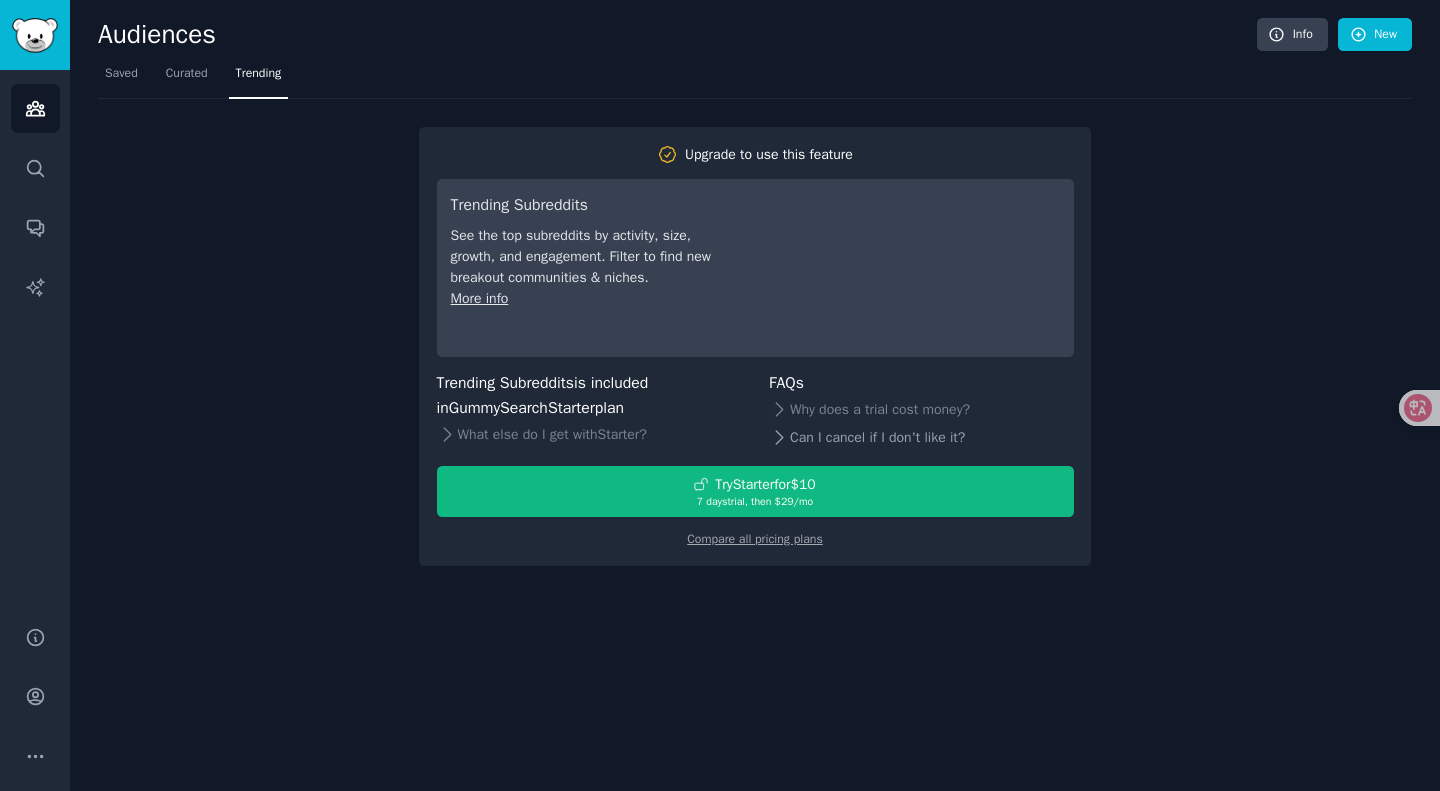 click on "Can I cancel if I don't like it?" at bounding box center (921, 438) 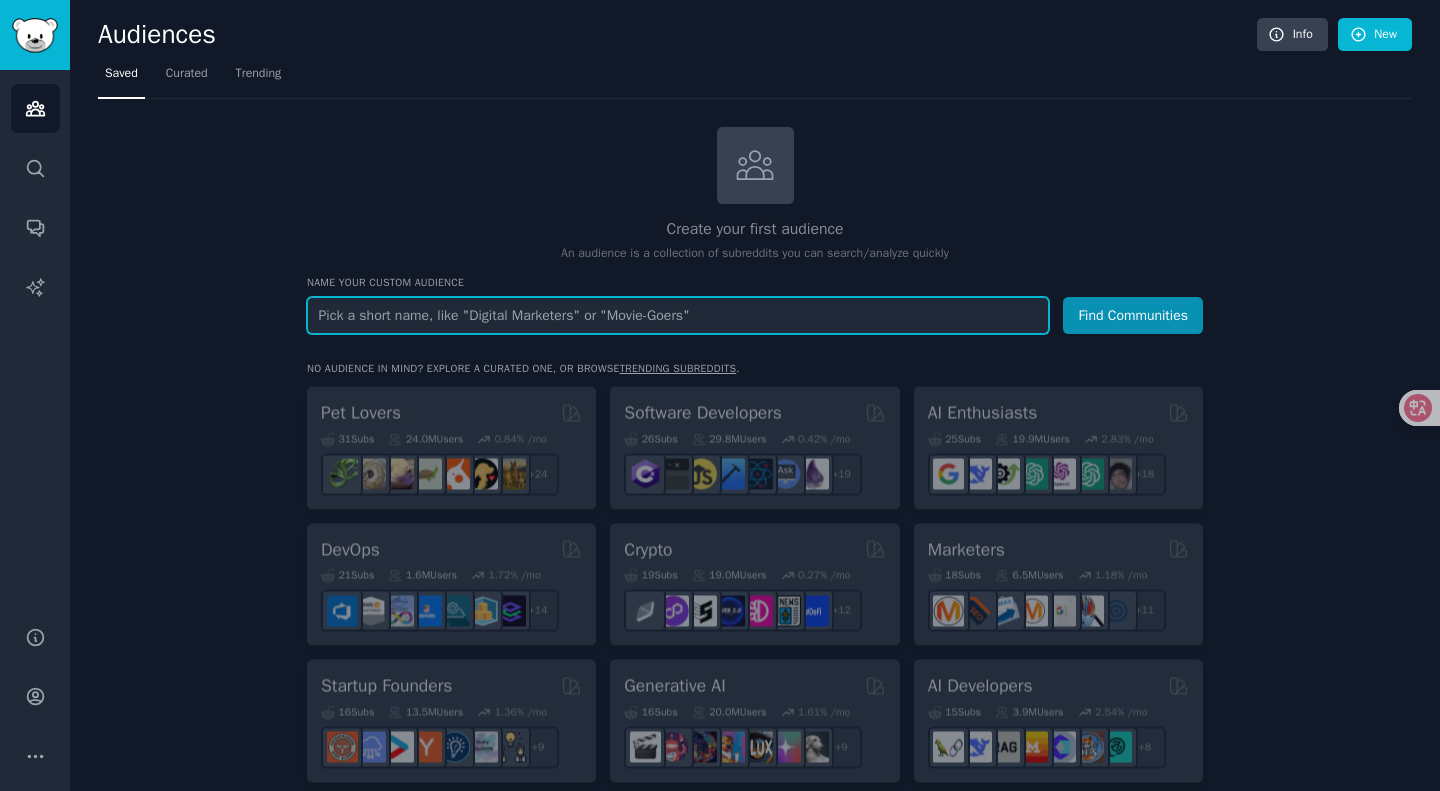 scroll, scrollTop: 0, scrollLeft: 0, axis: both 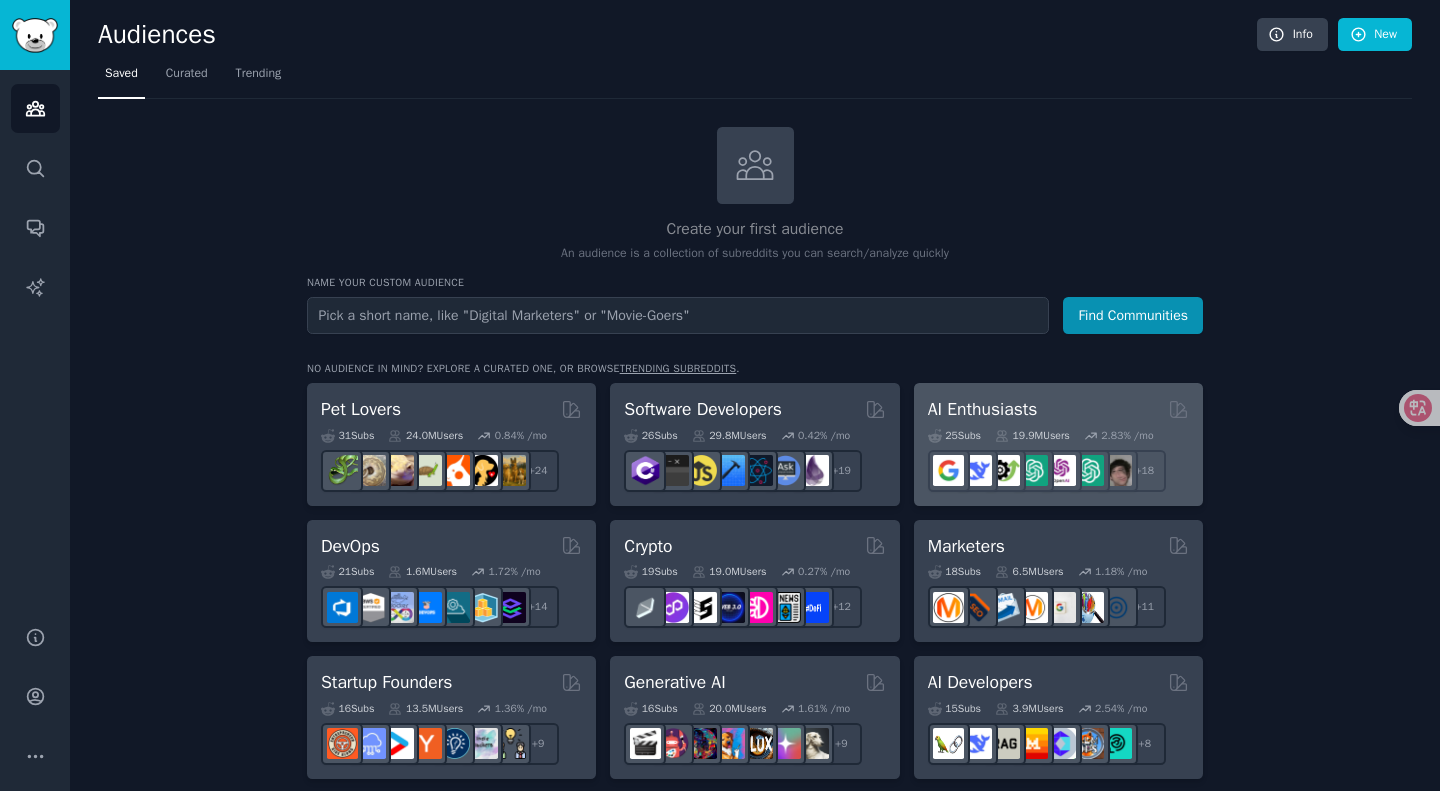 click on "AI Enthusiasts" at bounding box center (983, 409) 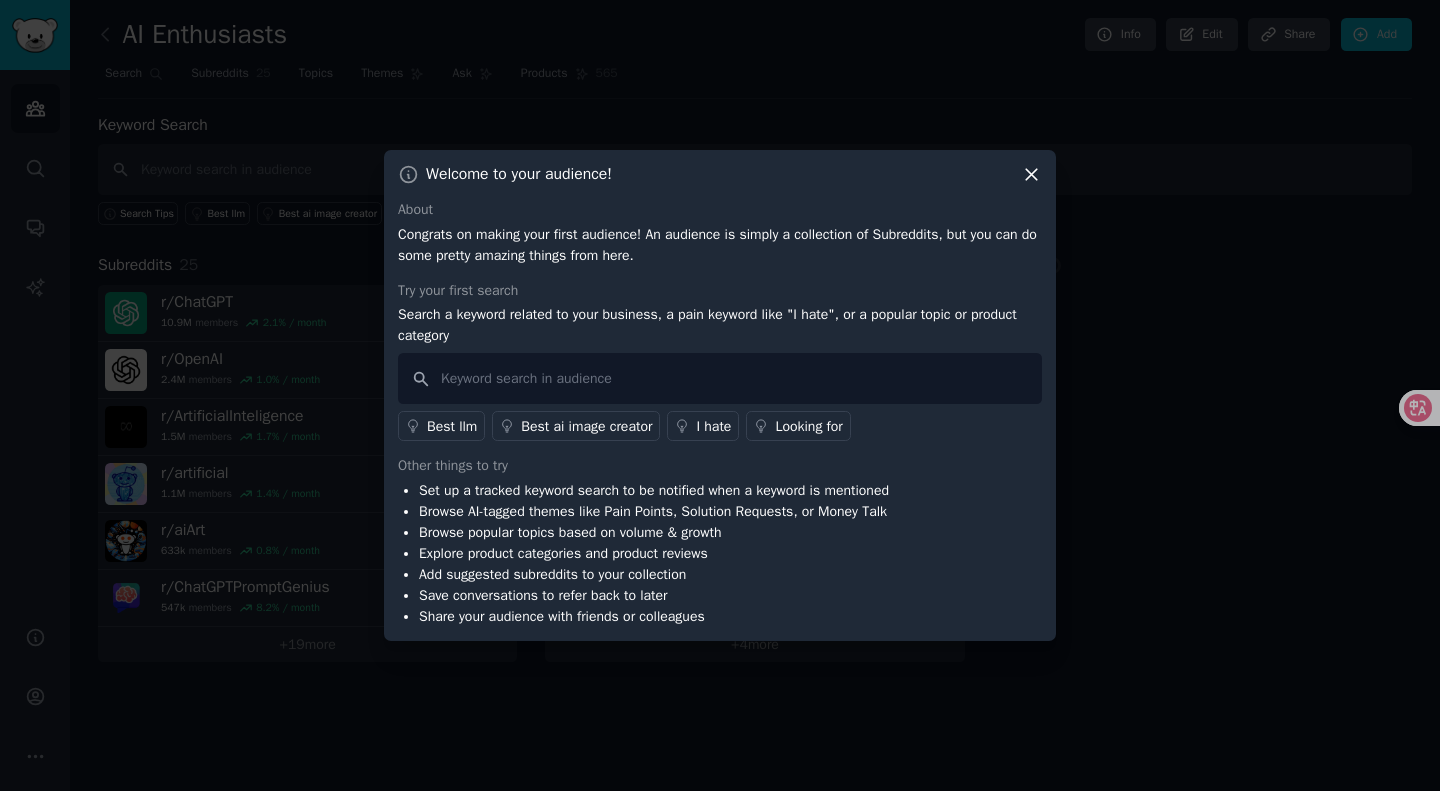 type 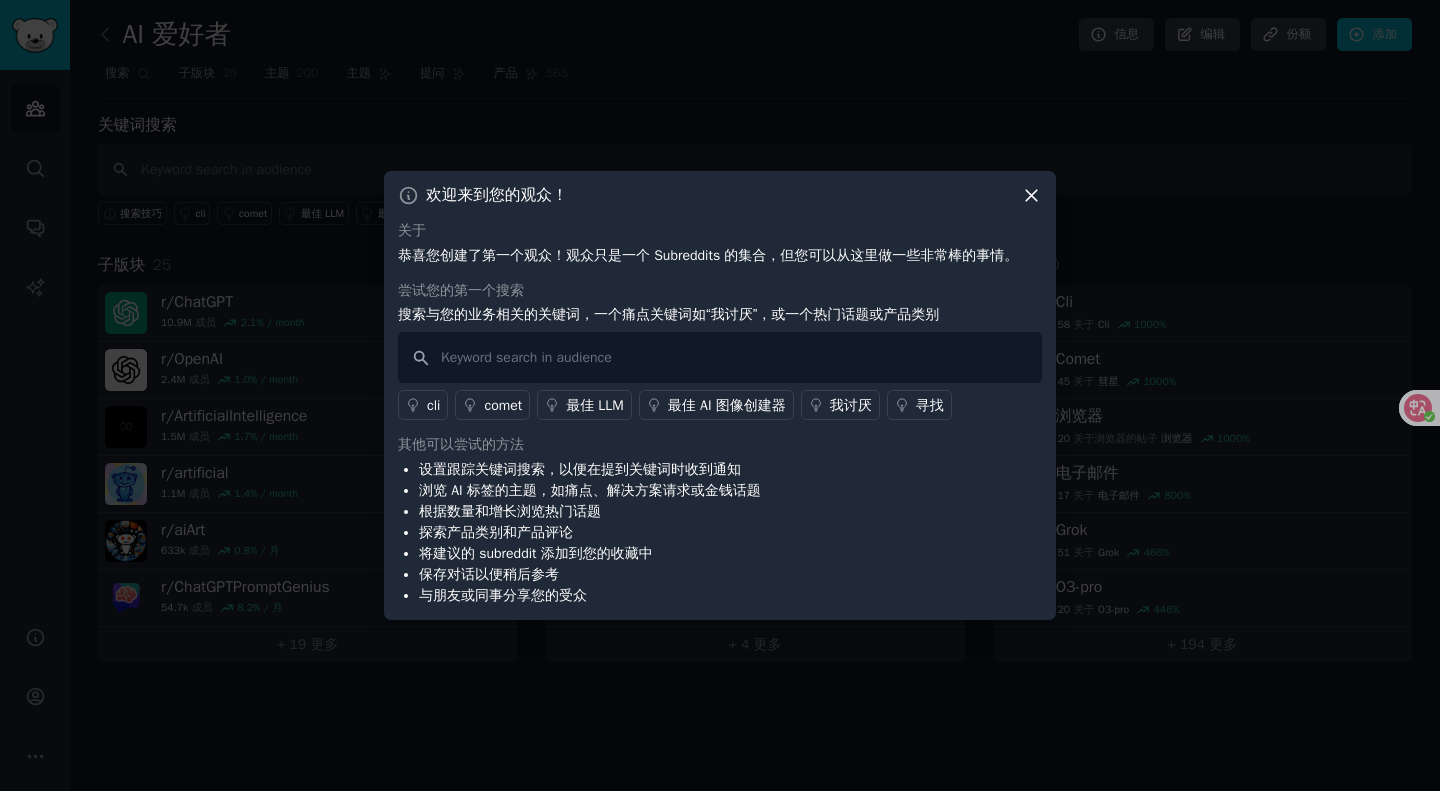 click 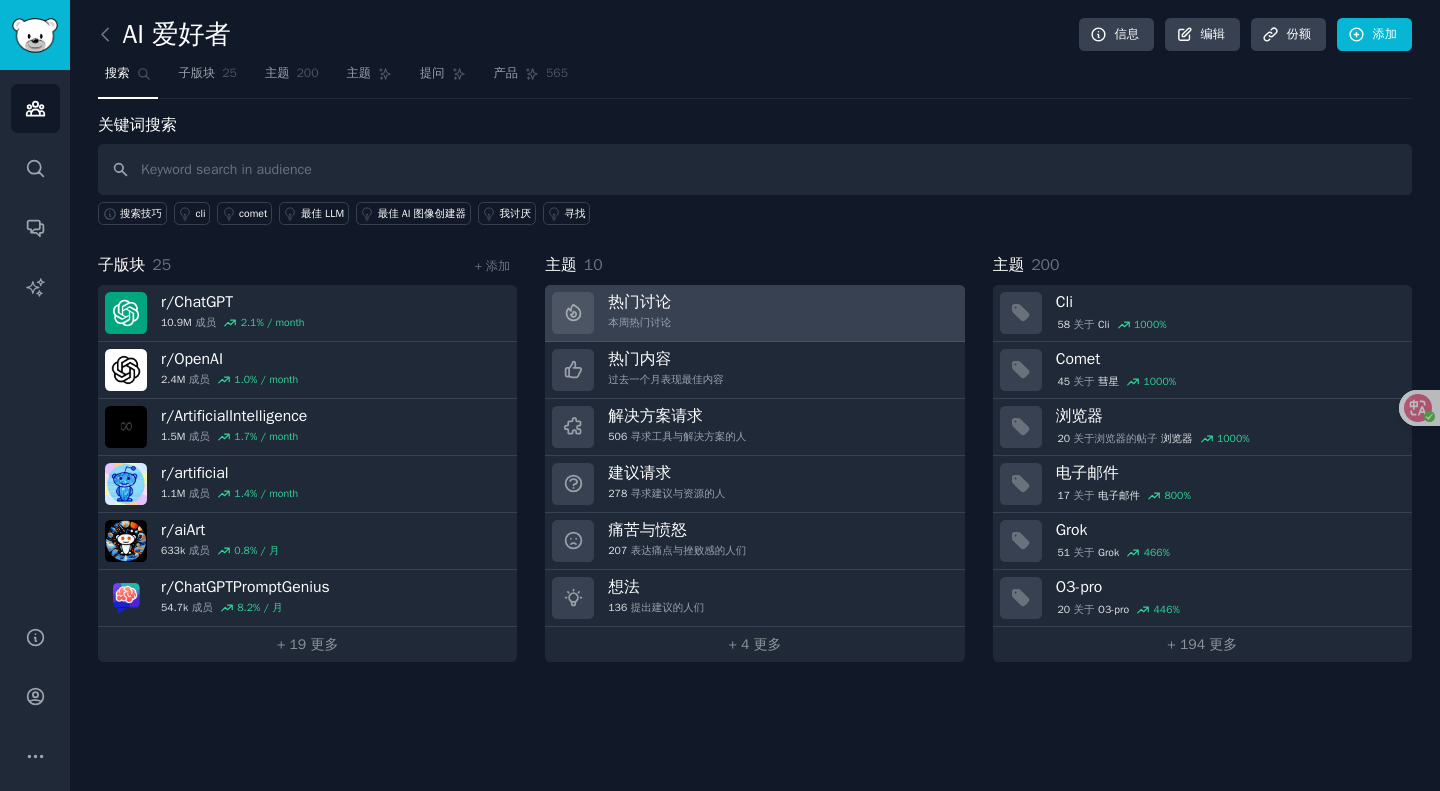 click on "热门讨论 本周热门讨论" at bounding box center [754, 313] 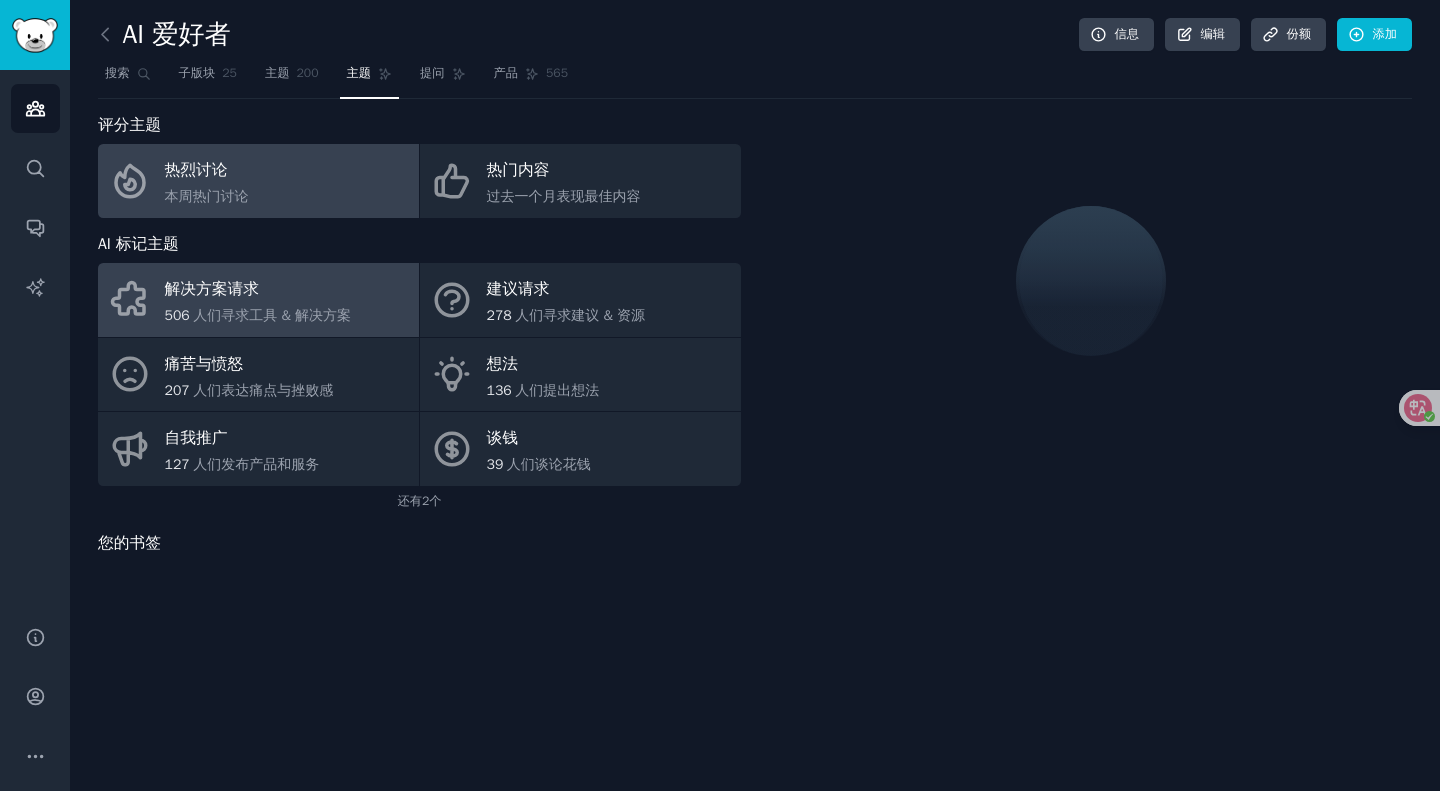 click on "解决方案请求" at bounding box center (258, 290) 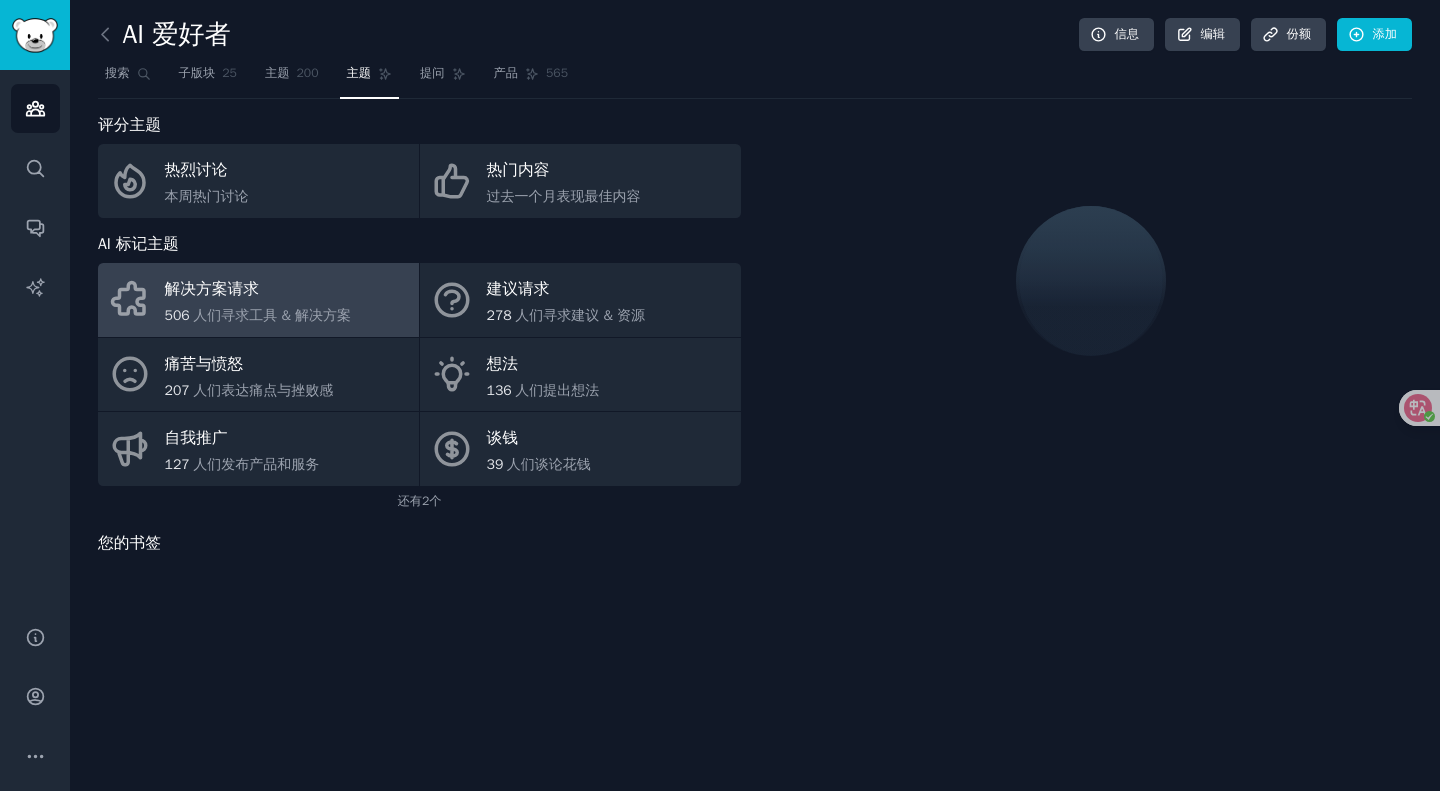 click on "解决方案请求" at bounding box center [212, 289] 